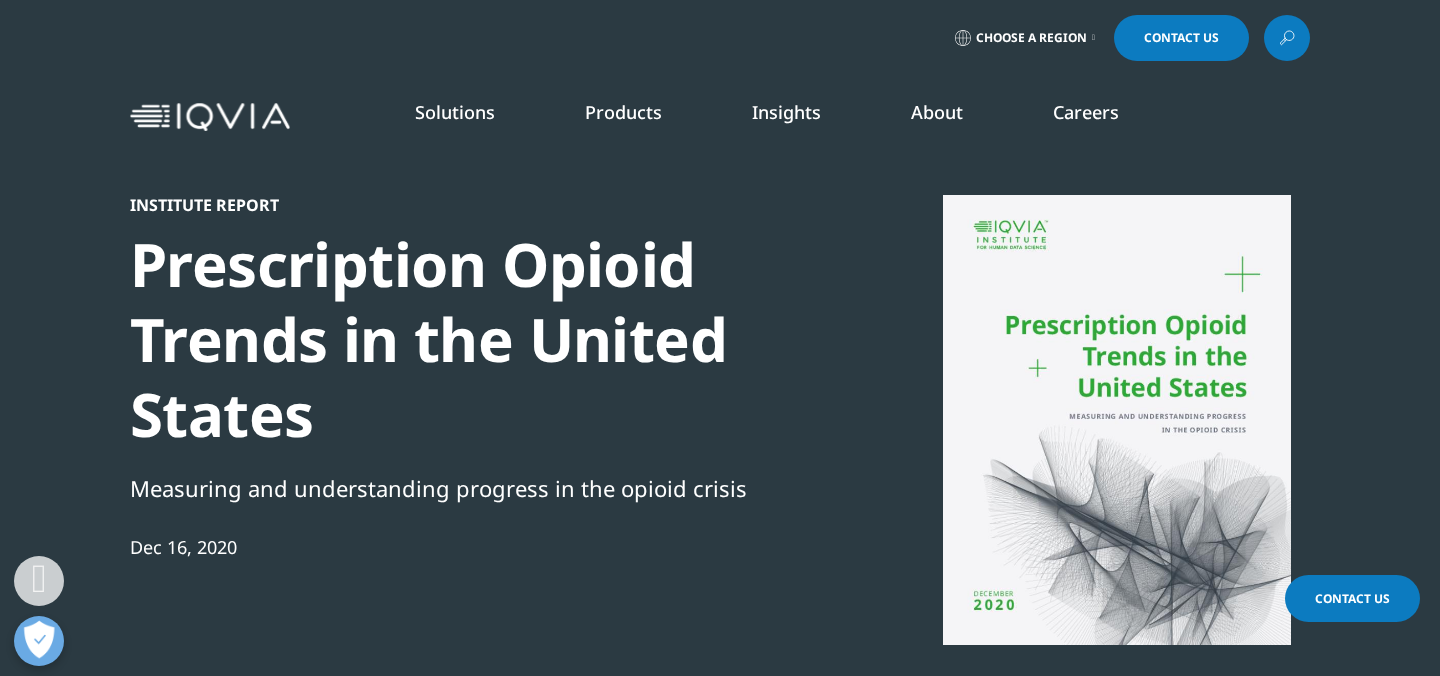 scroll, scrollTop: 948, scrollLeft: 0, axis: vertical 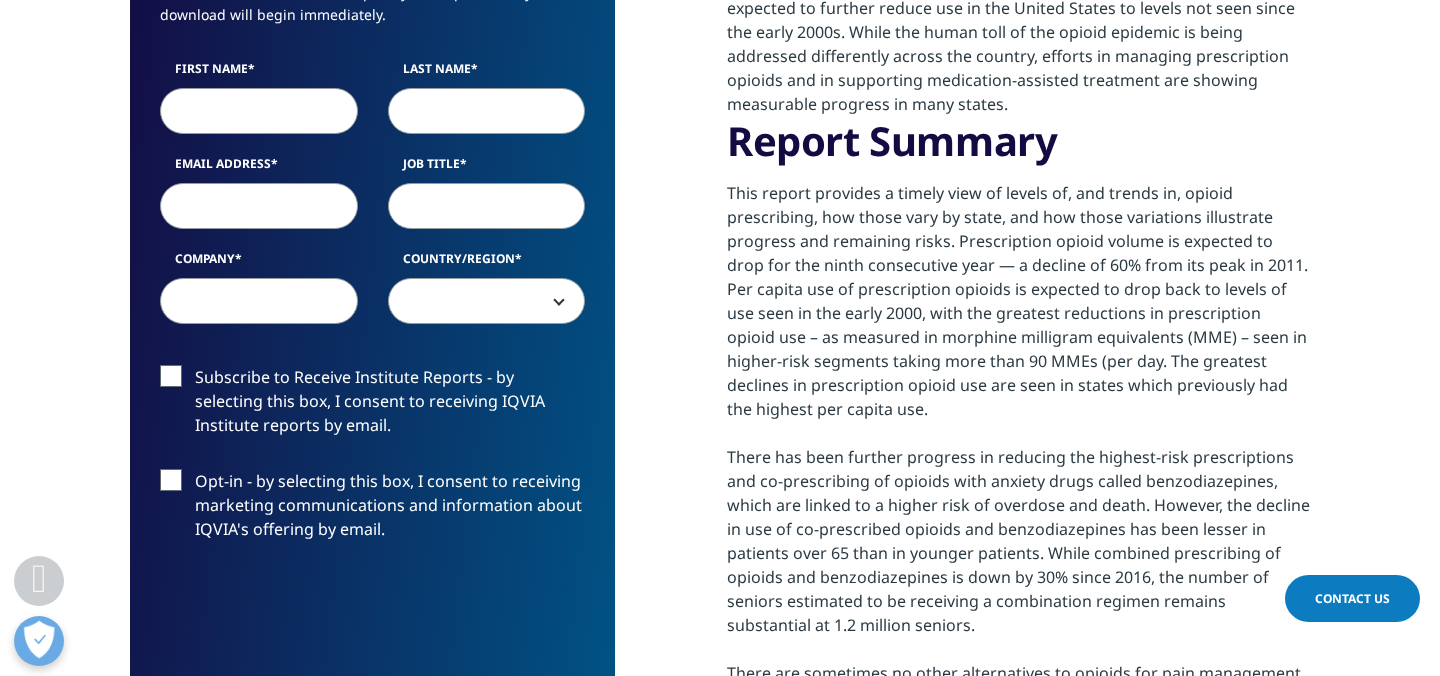 click on "Opt-in - by selecting this box, I consent to receiving marketing communications and information about IQVIA's offering by email." at bounding box center (372, 510) 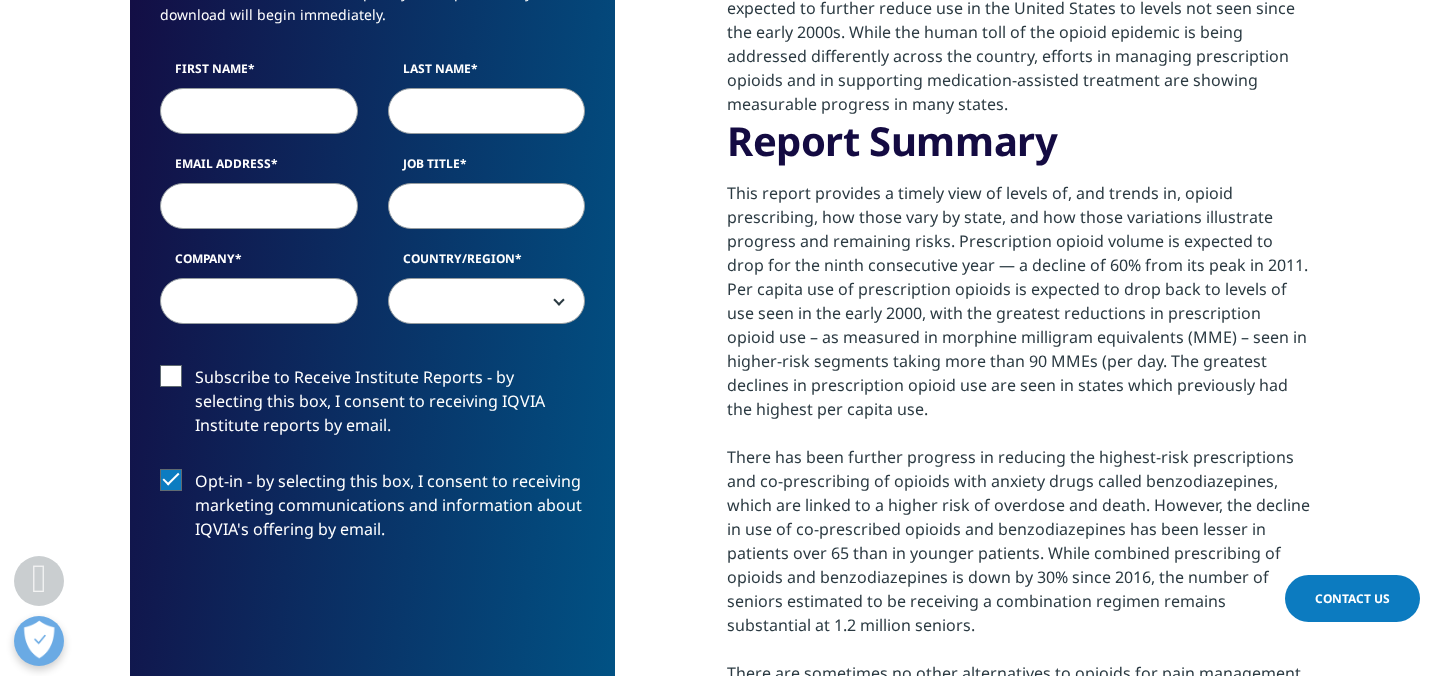 click on "Opt-in - by selecting this box, I consent to receiving marketing communications and information about IQVIA's offering by email." at bounding box center (372, 510) 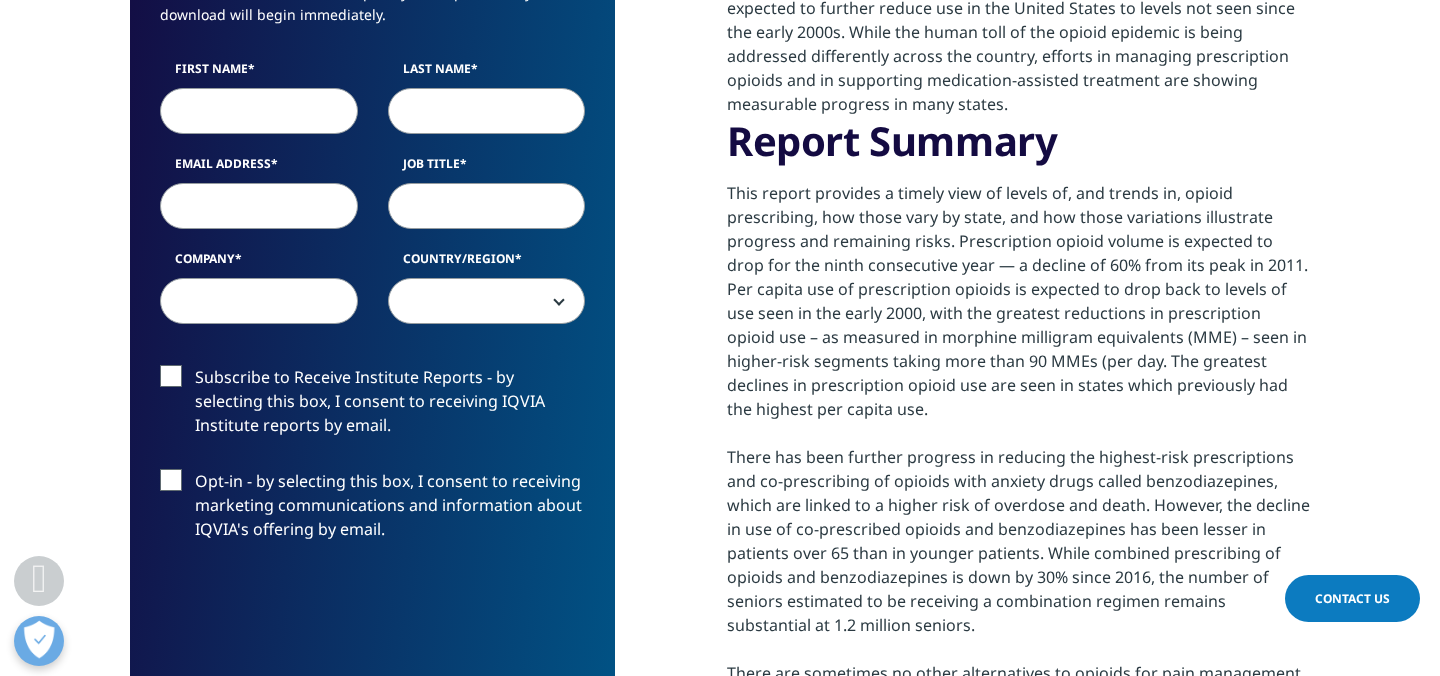 scroll, scrollTop: 1096, scrollLeft: 0, axis: vertical 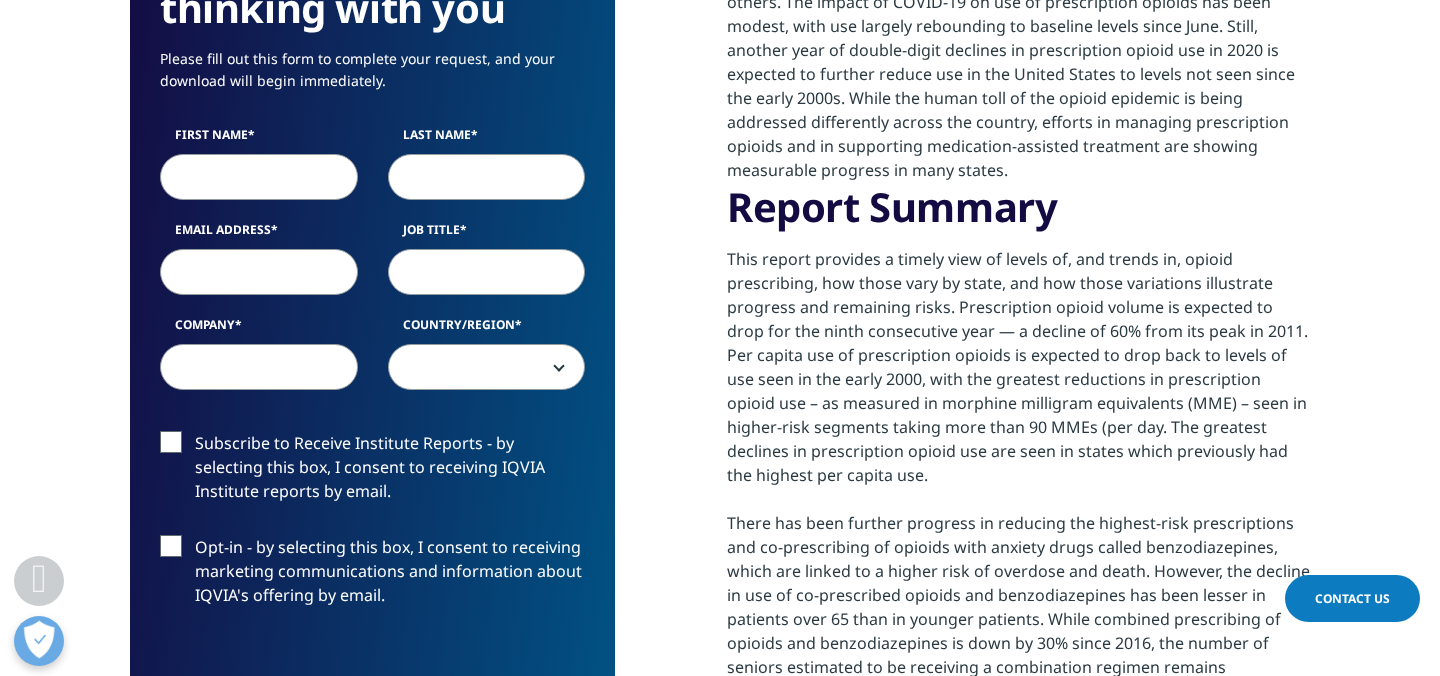click on "First Name" at bounding box center (259, 177) 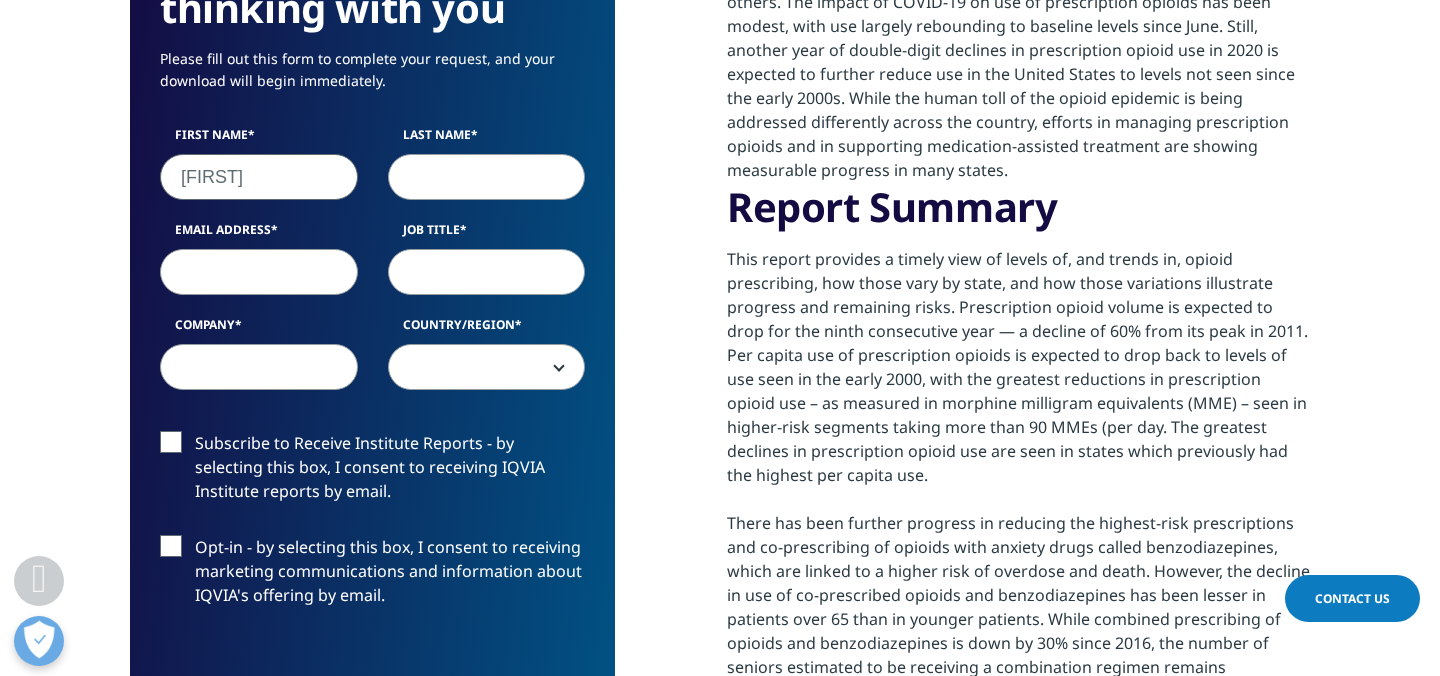 type on "[FIRST]" 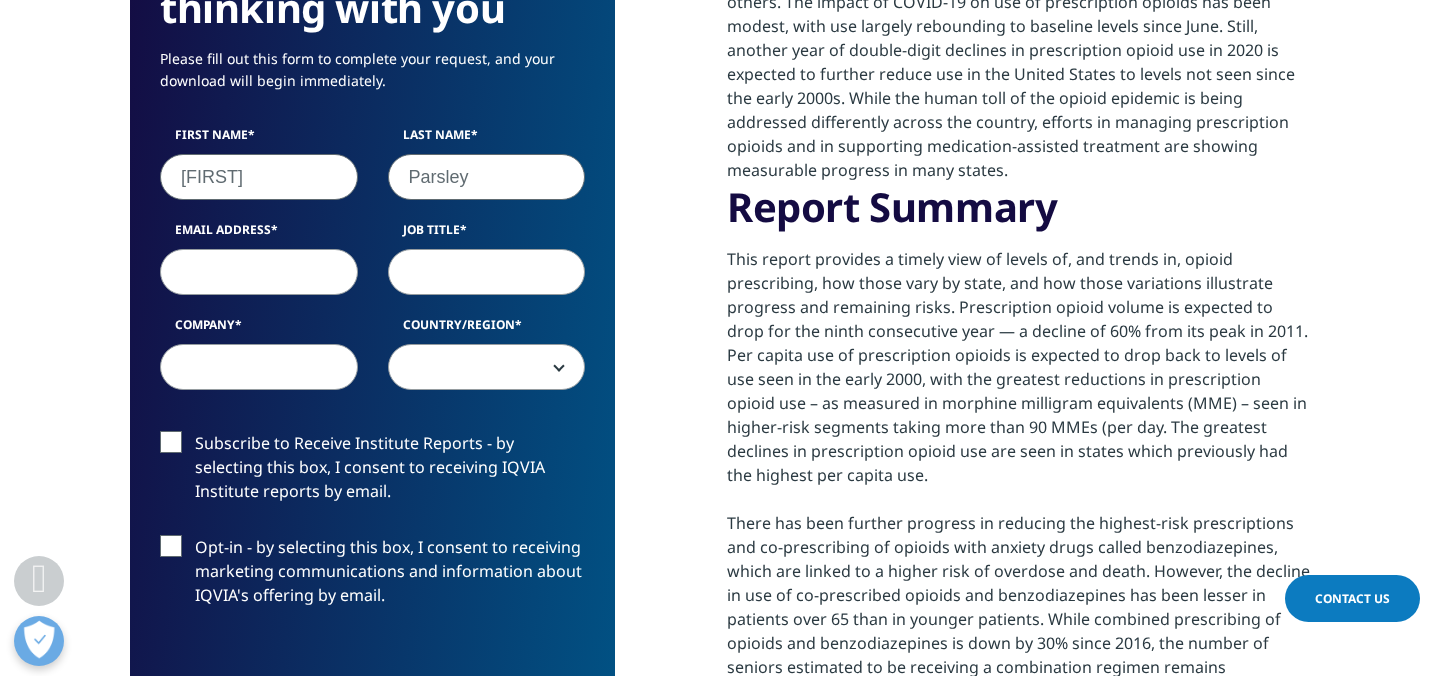 type on "Parsley" 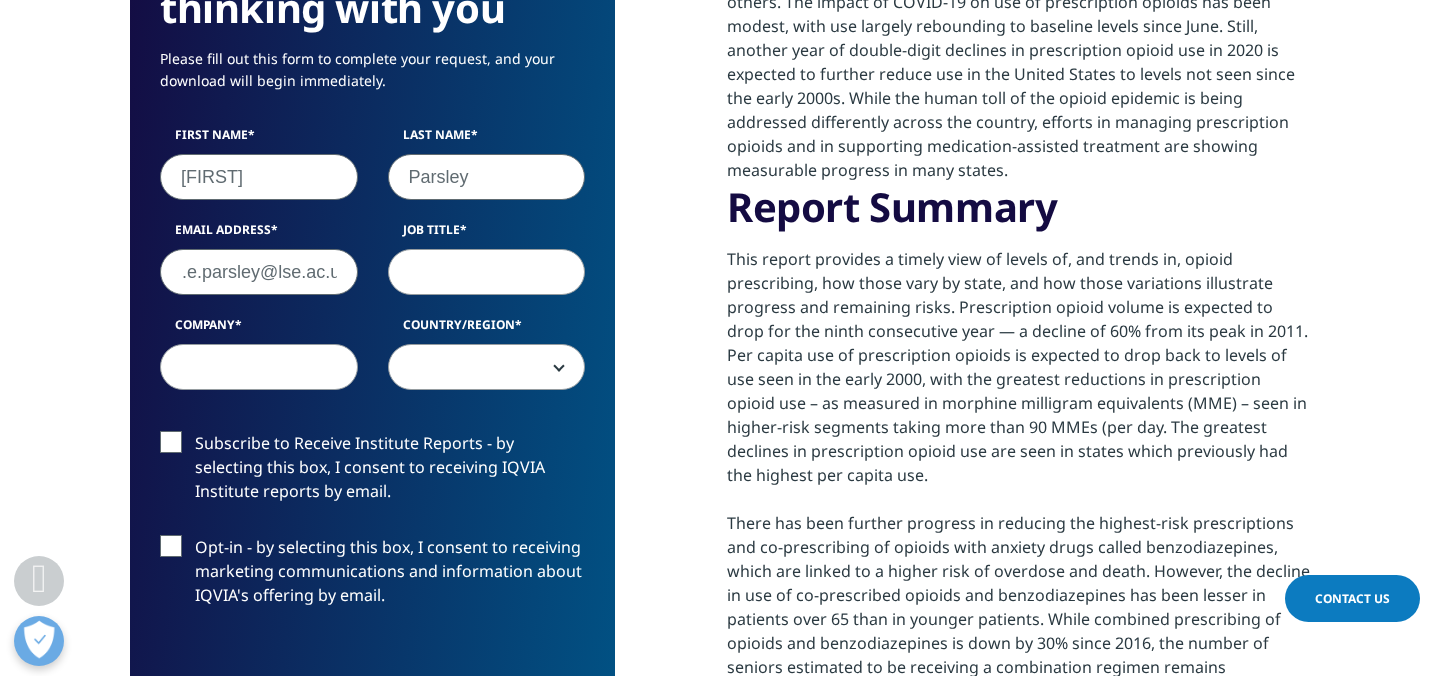 scroll, scrollTop: 0, scrollLeft: 12, axis: horizontal 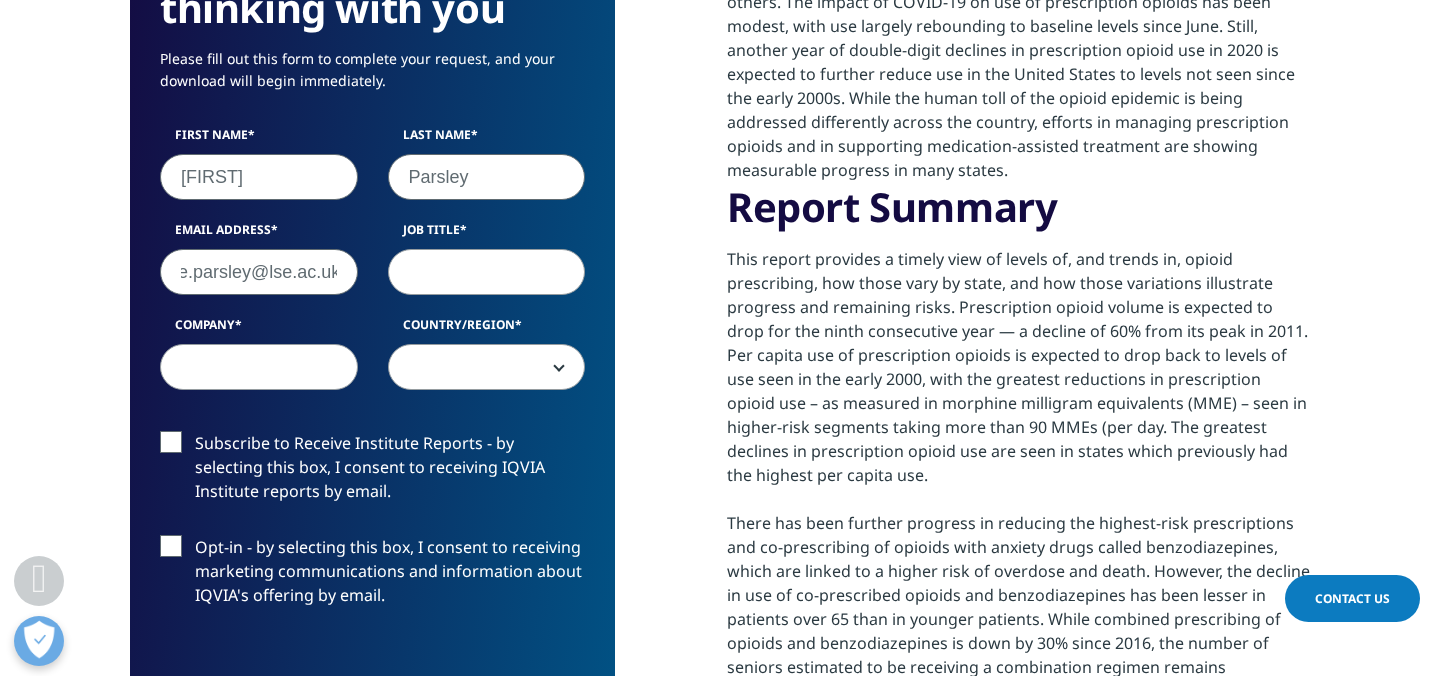 type on "j.e.parsley@lse.ac.uk" 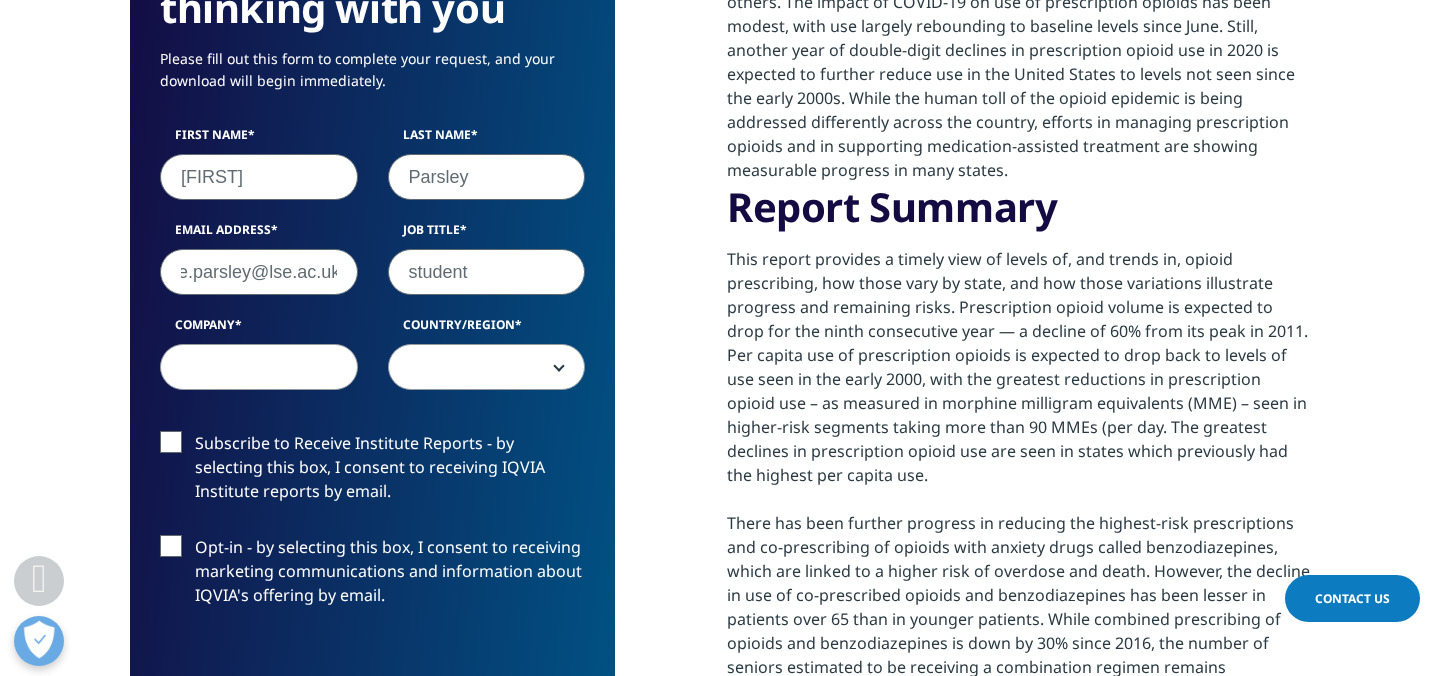 type on "student" 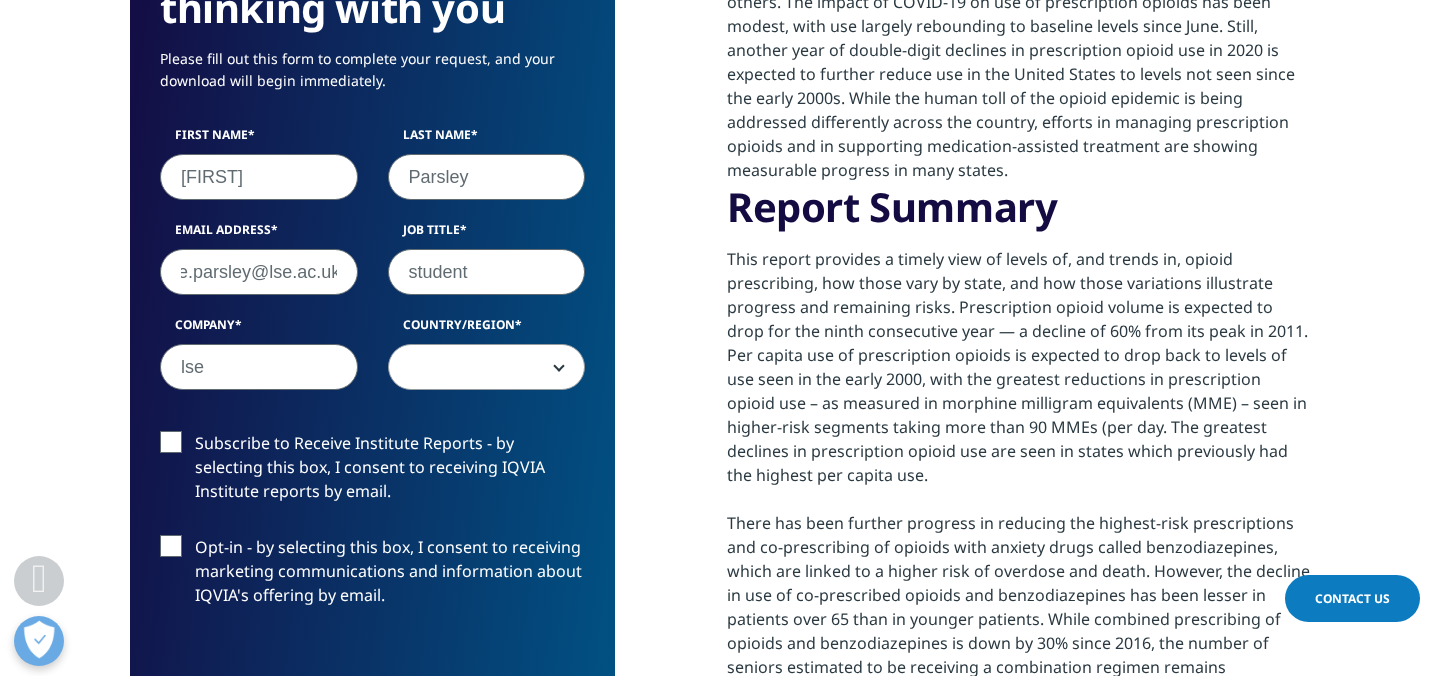 type on "lse" 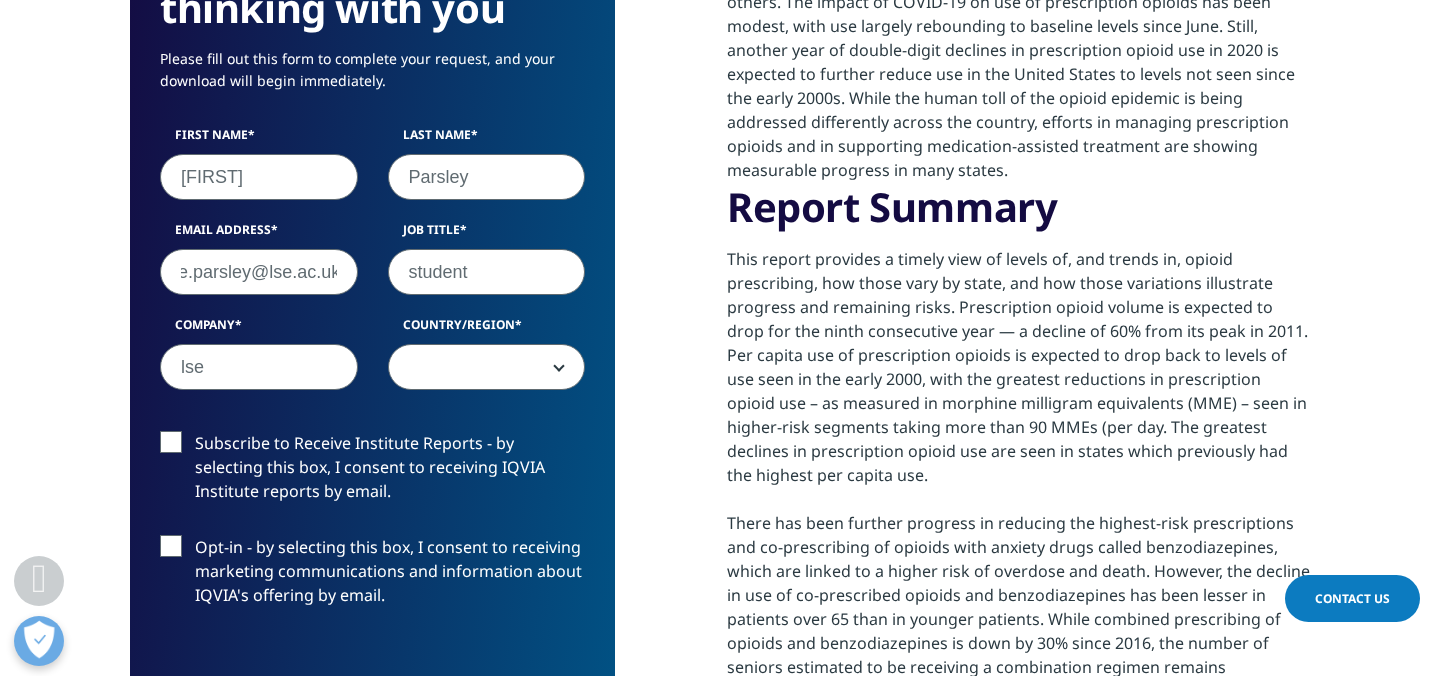 click at bounding box center [487, 368] 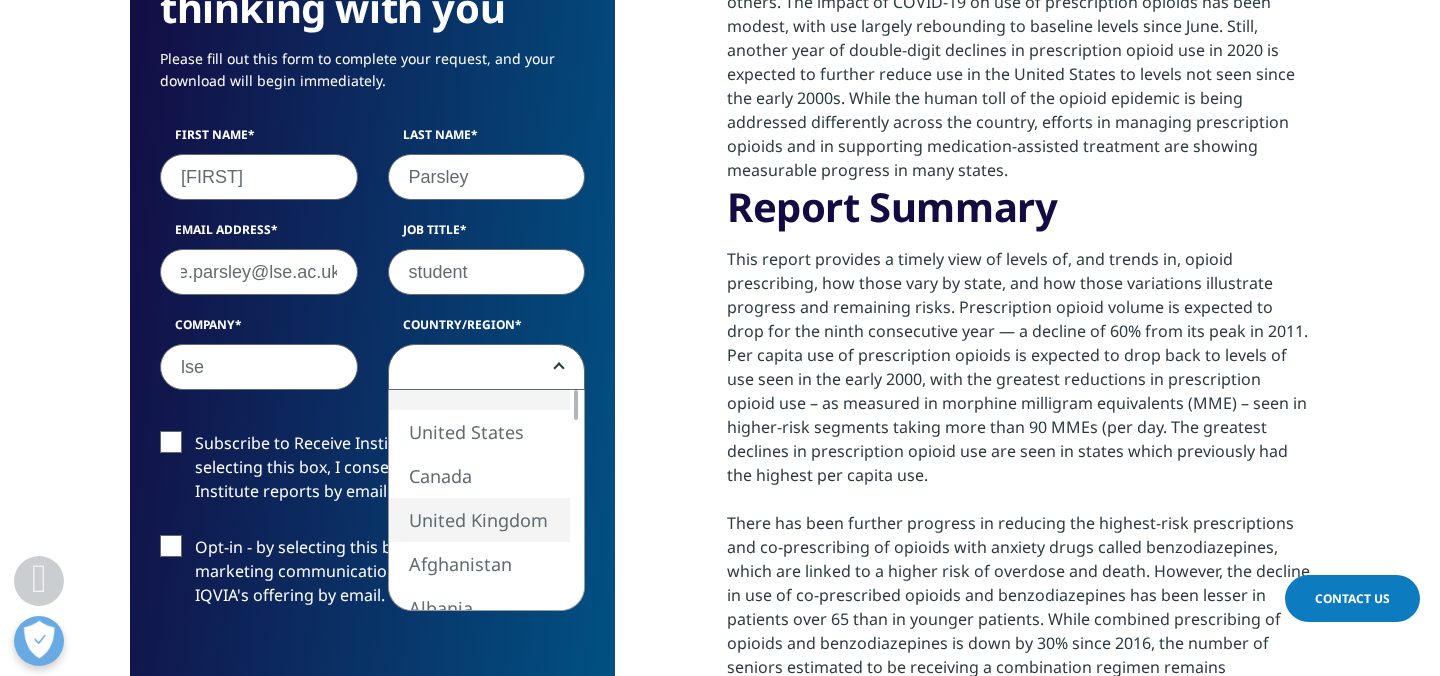 select on "United Kingdom" 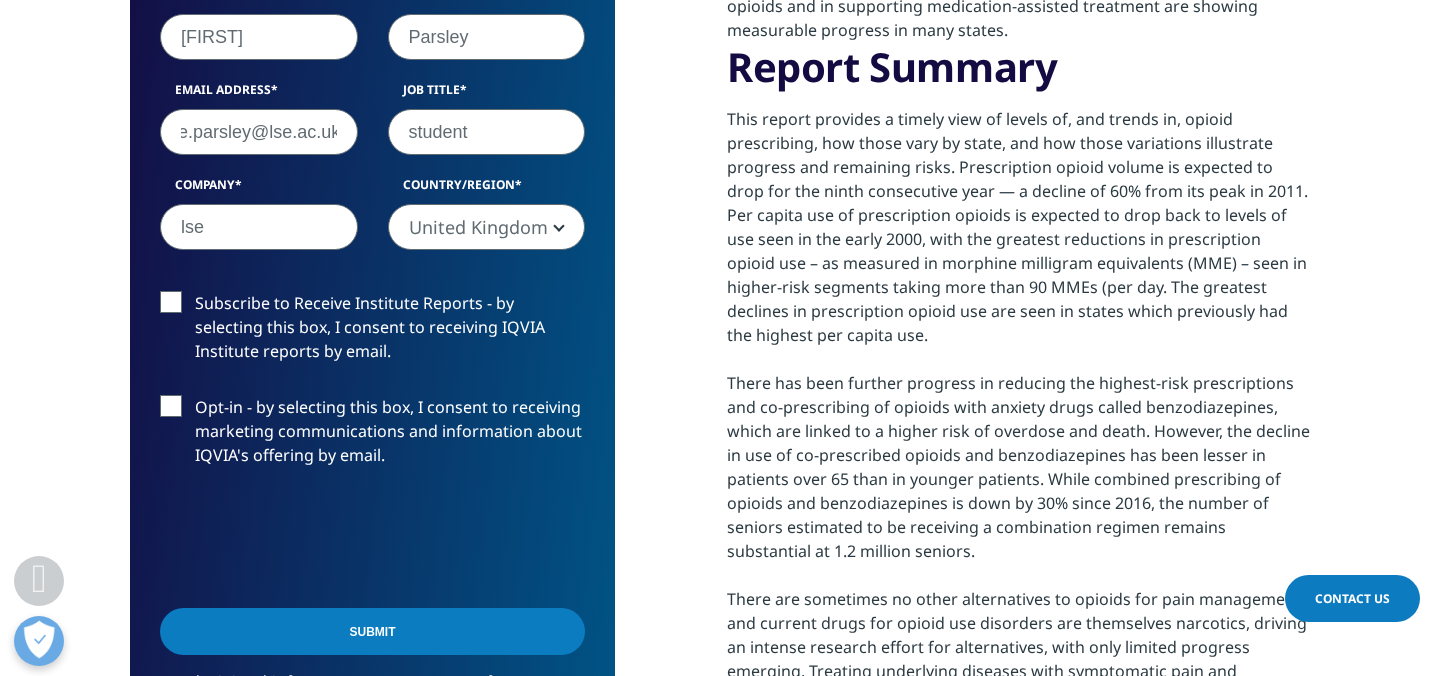 click on "Submit" at bounding box center (372, 631) 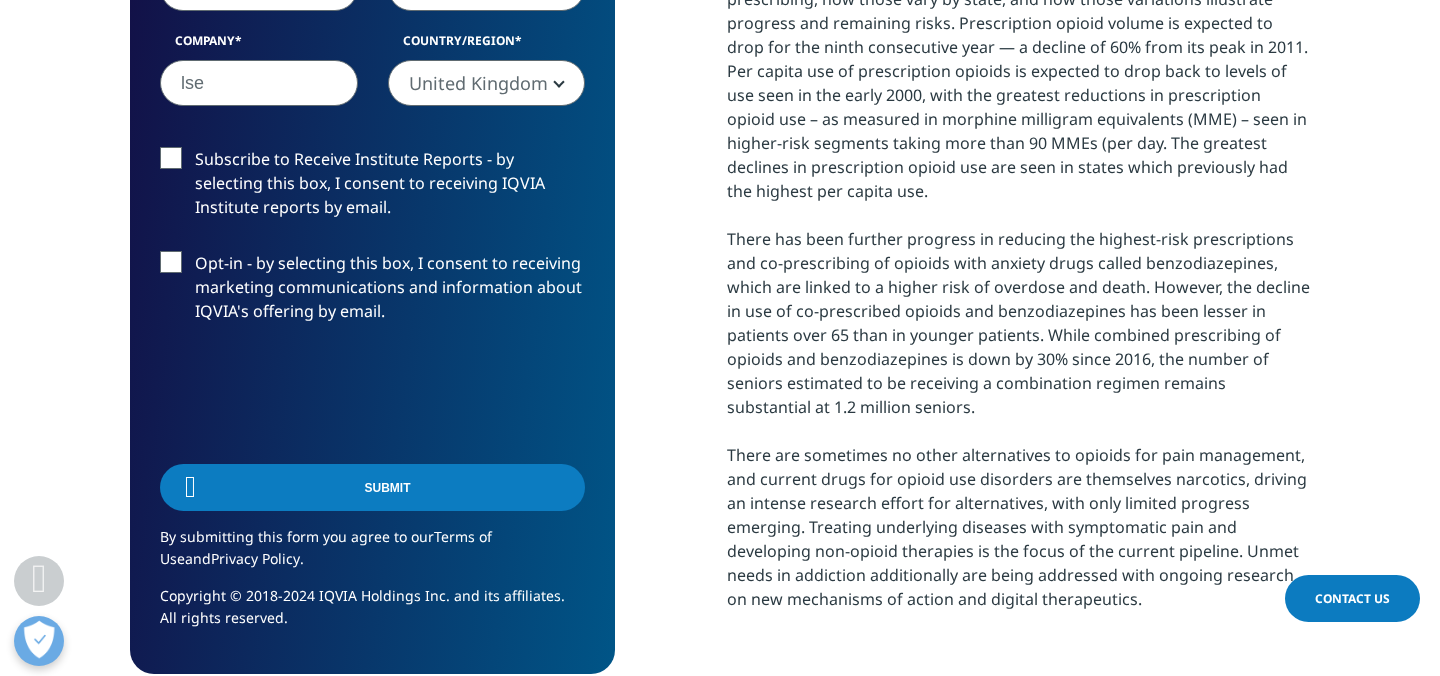 scroll, scrollTop: 1392, scrollLeft: 0, axis: vertical 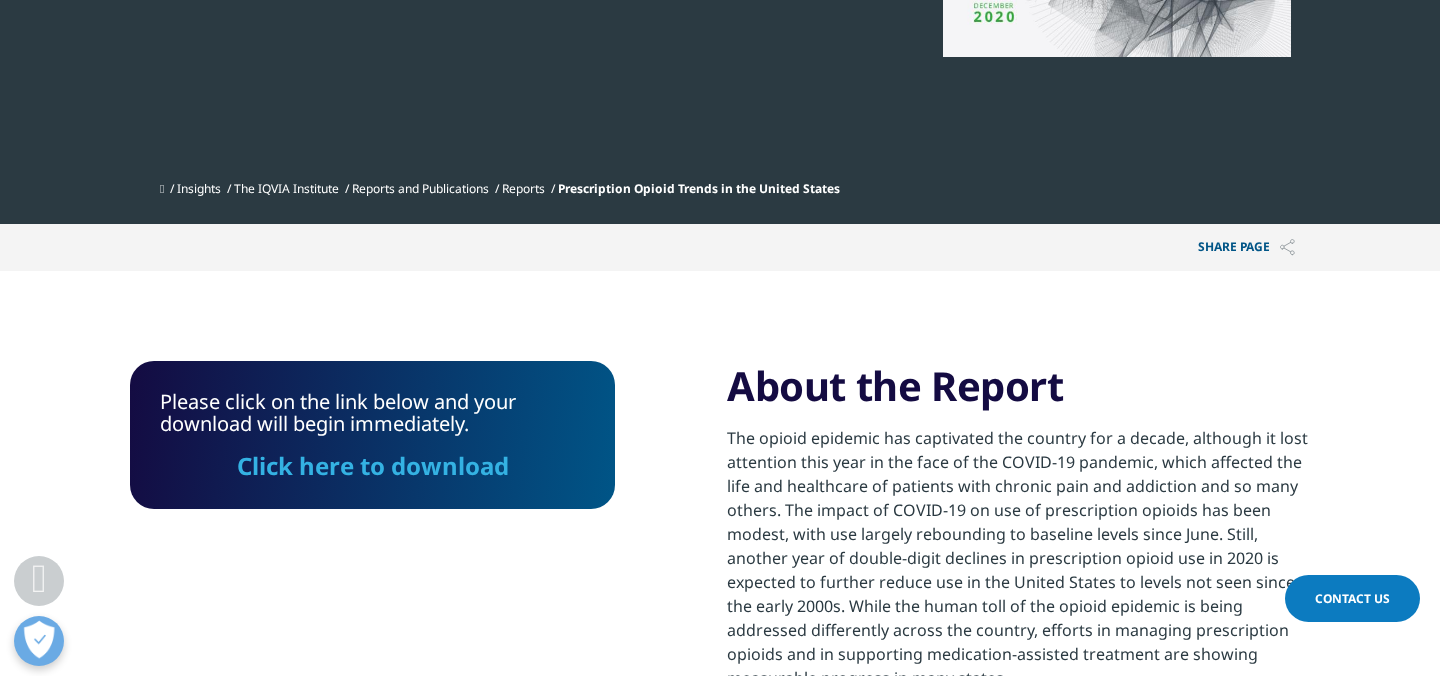 click on "Click here to download" at bounding box center [373, 465] 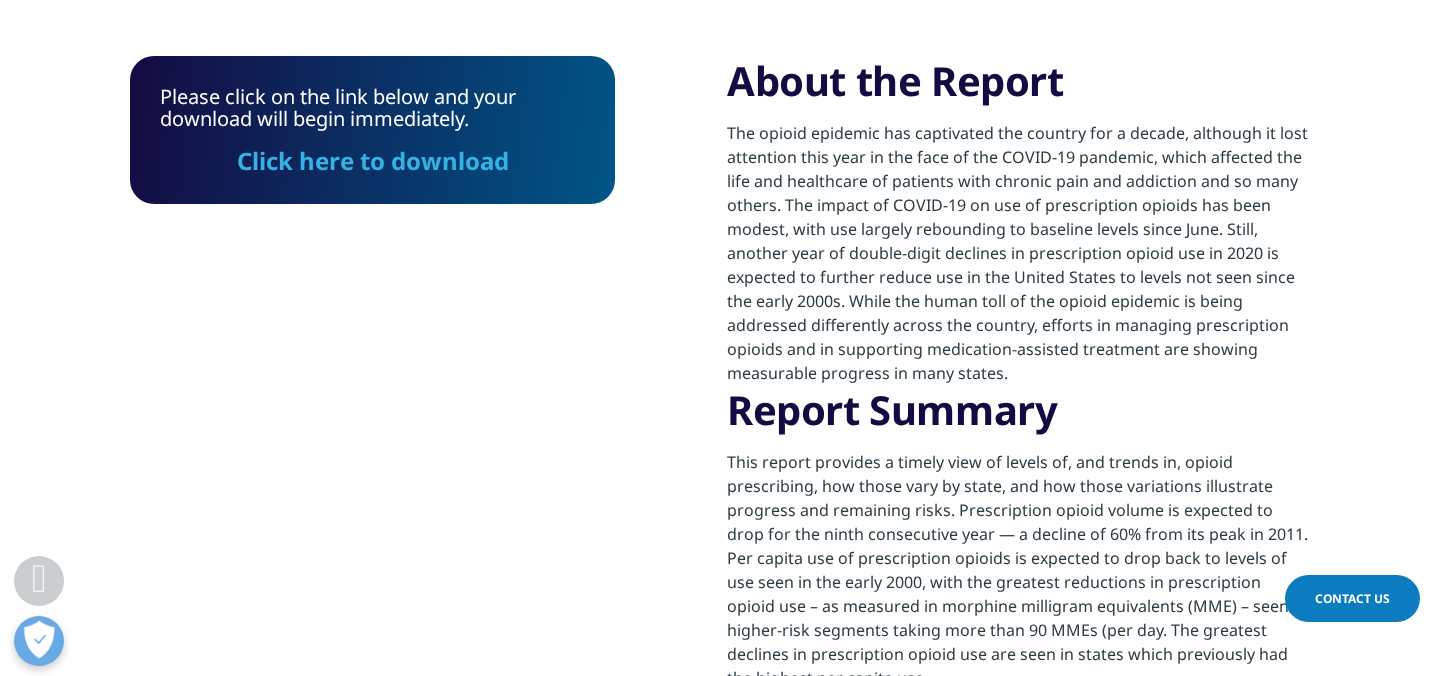 scroll, scrollTop: 894, scrollLeft: 0, axis: vertical 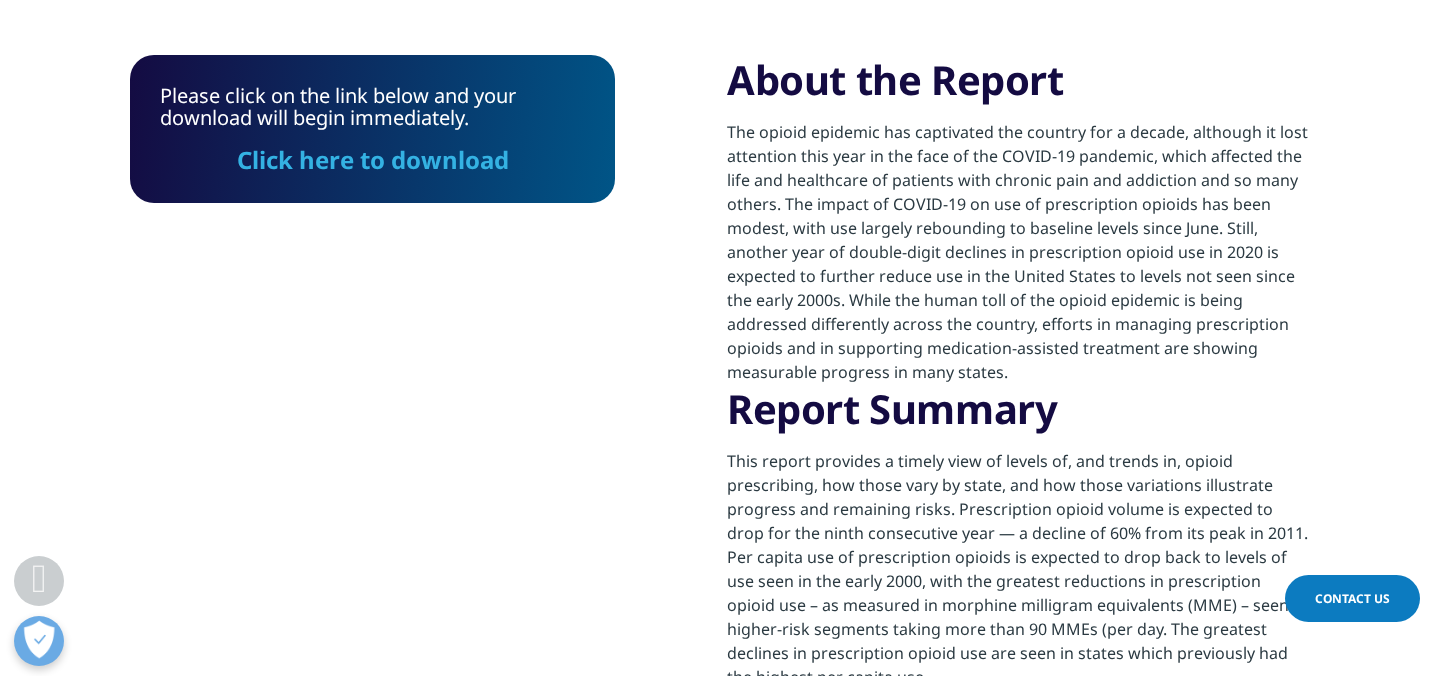 click on "About the Report
The opioid epidemic has captivated the country for a decade, although it lost attention this year in the face of the COVID-19 pandemic, which affected the life and healthcare of patients with chronic pain and addiction and so many others. The impact of COVID-19 on use of prescription opioids has been modest, with use largely rebounding to baseline levels since June. Still, another year of double-digit declines in prescription opioid use in 2020 is expected to further reduce use in the United States to levels not seen since the early 2000s. While the human toll of the opioid epidemic is being addressed differently across the country, efforts in managing prescription opioids and in supporting medication-assisted treatment are showing measurable progress in many states.
Report Summary" at bounding box center (1018, 576) 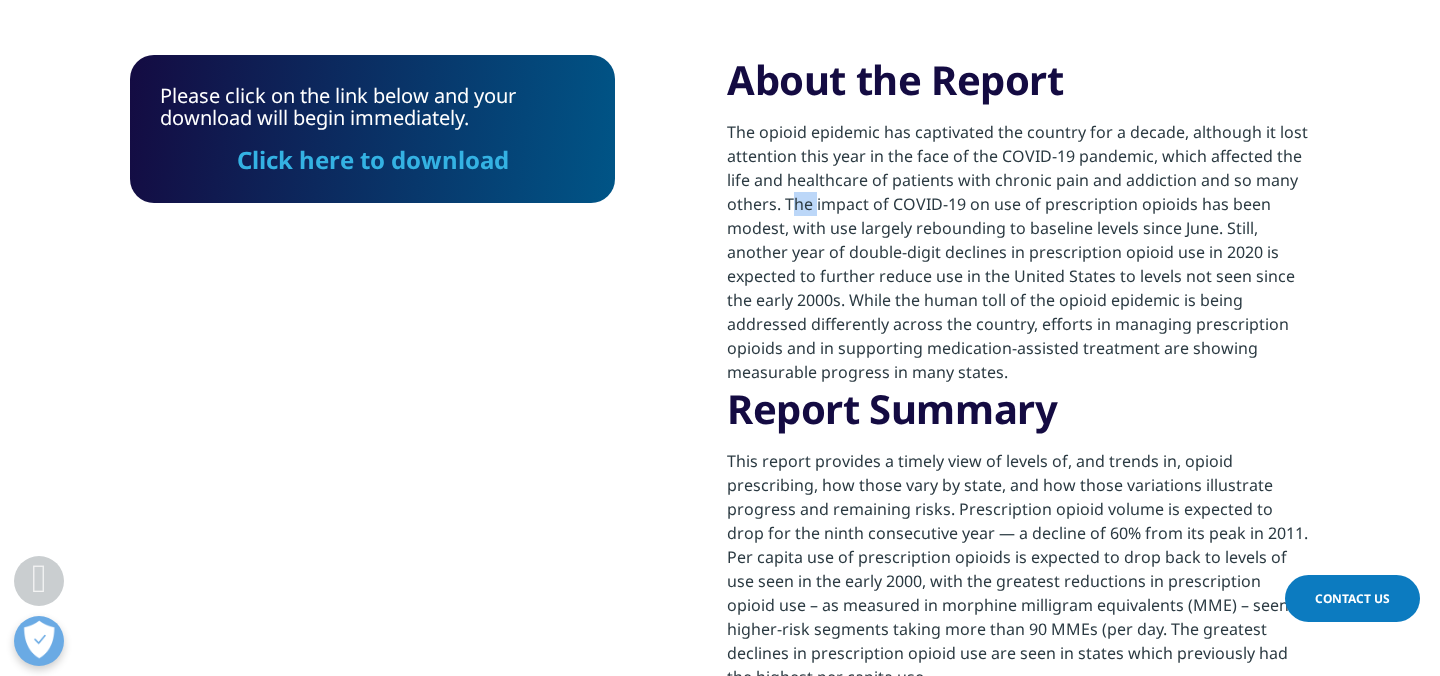 click on "About the Report
The opioid epidemic has captivated the country for a decade, although it lost attention this year in the face of the COVID-19 pandemic, which affected the life and healthcare of patients with chronic pain and addiction and so many others. The impact of COVID-19 on use of prescription opioids has been modest, with use largely rebounding to baseline levels since June. Still, another year of double-digit declines in prescription opioid use in 2020 is expected to further reduce use in the United States to levels not seen since the early 2000s. While the human toll of the opioid epidemic is being addressed differently across the country, efforts in managing prescription opioids and in supporting medication-assisted treatment are showing measurable progress in many states.
Report Summary" at bounding box center [1018, 576] 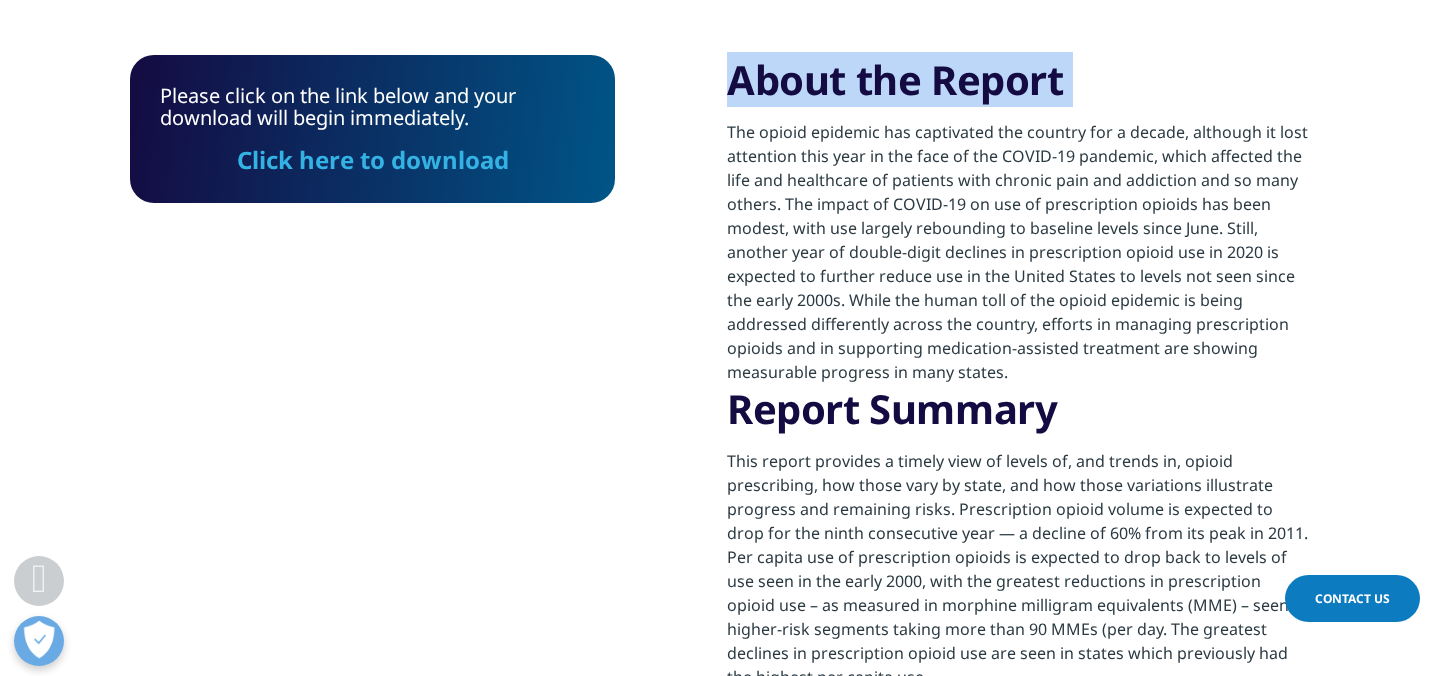 click on "About the Report
The opioid epidemic has captivated the country for a decade, although it lost attention this year in the face of the COVID-19 pandemic, which affected the life and healthcare of patients with chronic pain and addiction and so many others. The impact of COVID-19 on use of prescription opioids has been modest, with use largely rebounding to baseline levels since June. Still, another year of double-digit declines in prescription opioid use in 2020 is expected to further reduce use in the United States to levels not seen since the early 2000s. While the human toll of the opioid epidemic is being addressed differently across the country, efforts in managing prescription opioids and in supporting medication-assisted treatment are showing measurable progress in many states.
Report Summary" at bounding box center [1018, 576] 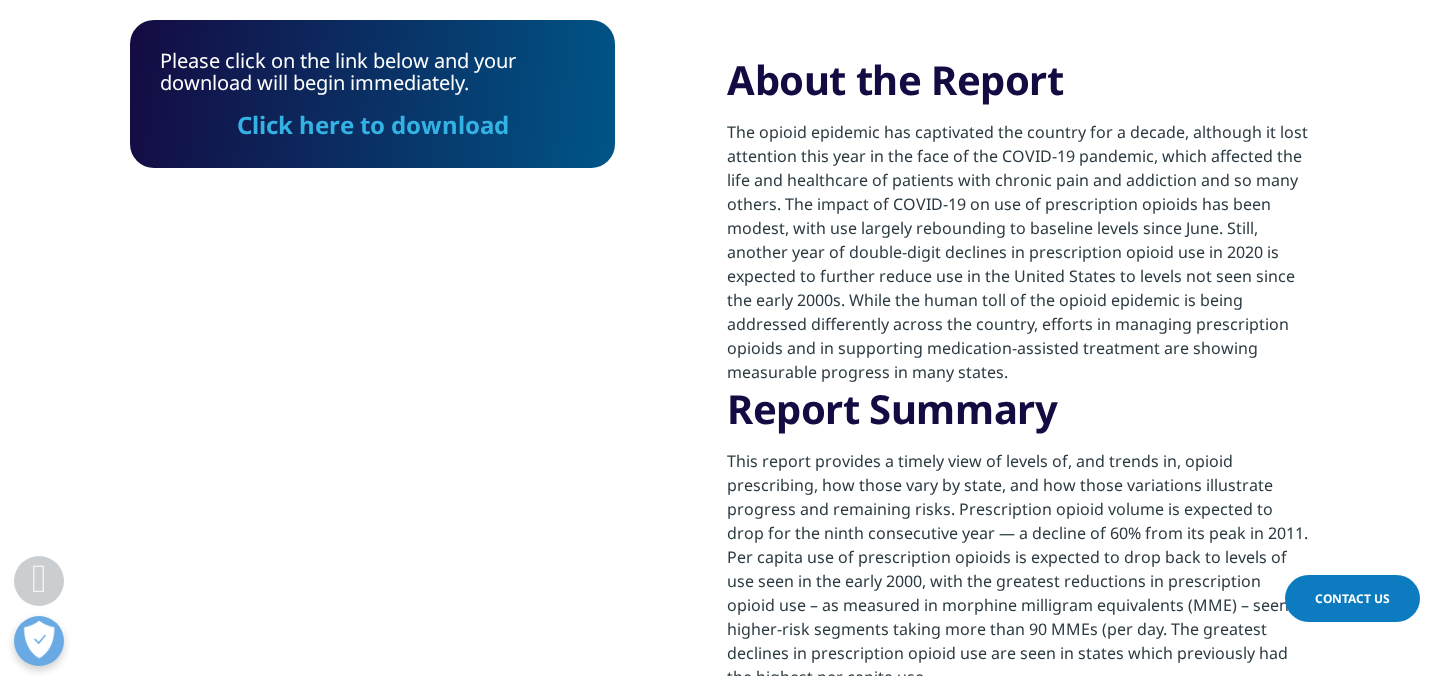 scroll, scrollTop: 1494, scrollLeft: 0, axis: vertical 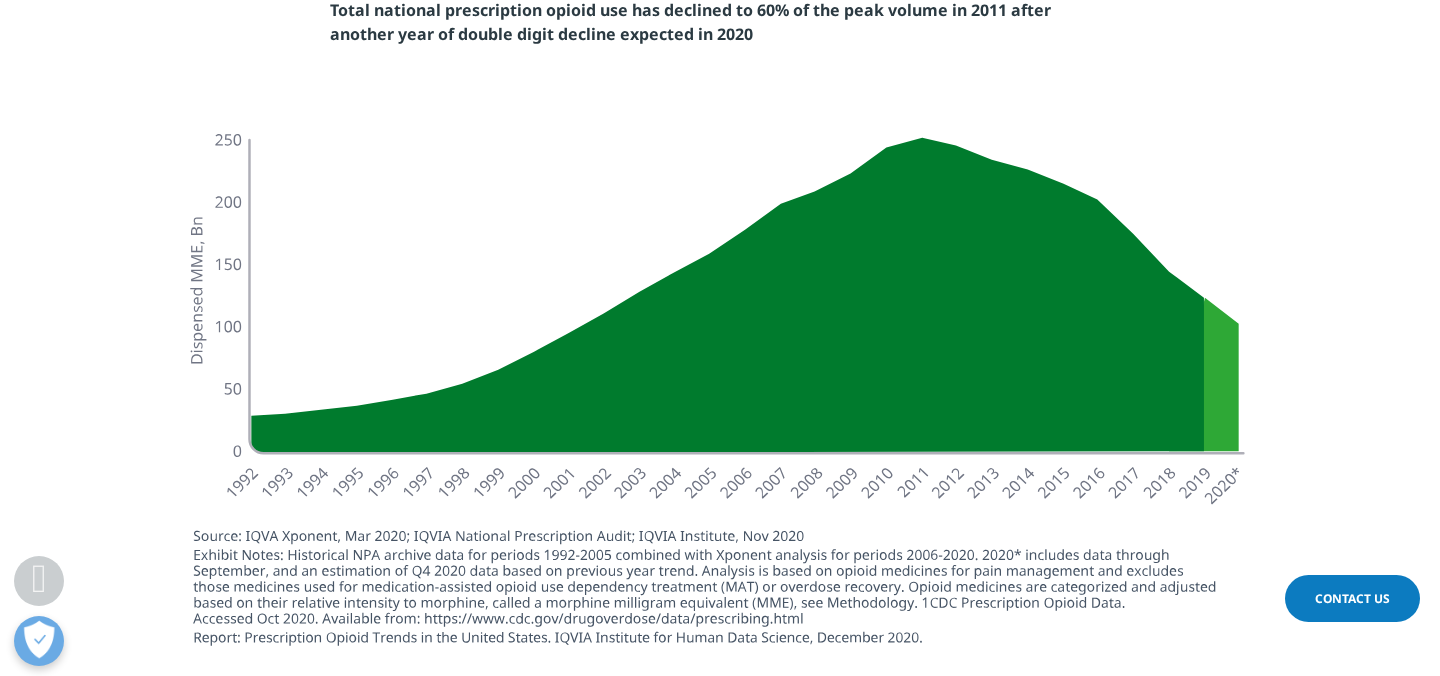 click at bounding box center (720, 388) 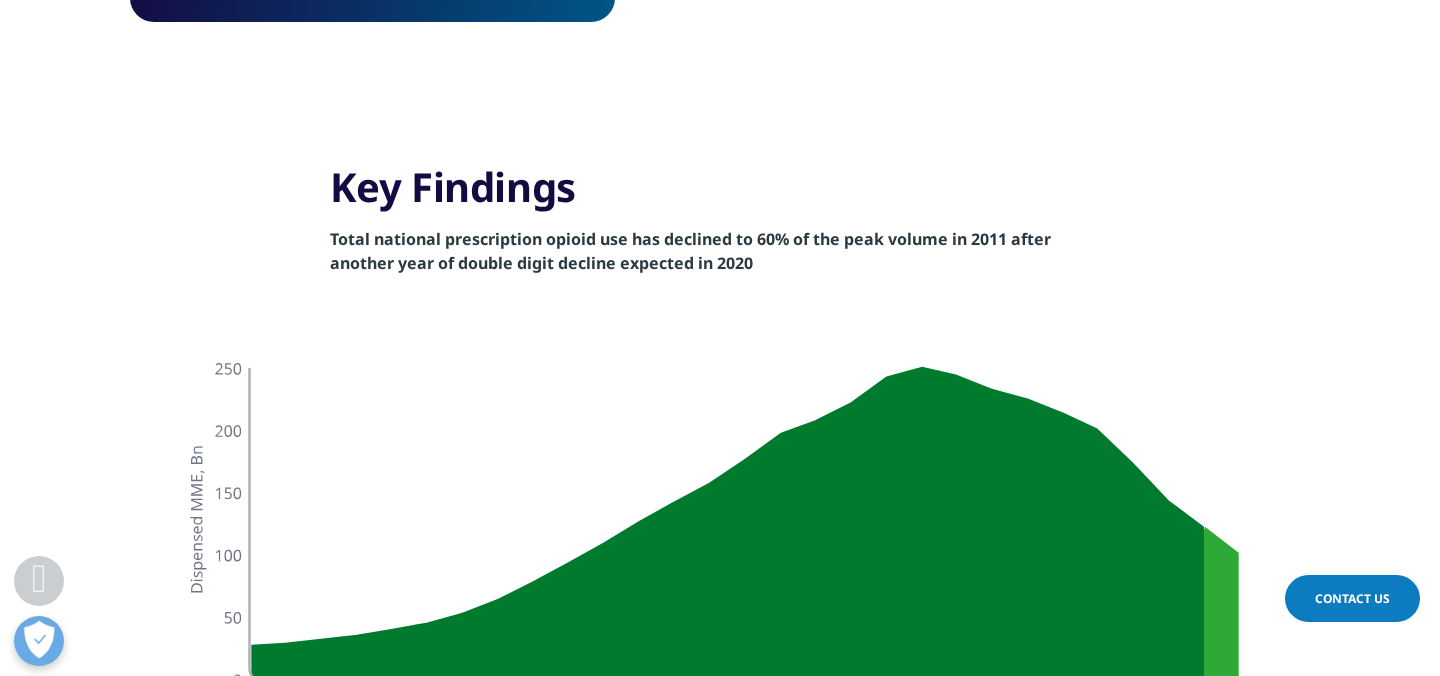 scroll, scrollTop: 1186, scrollLeft: 0, axis: vertical 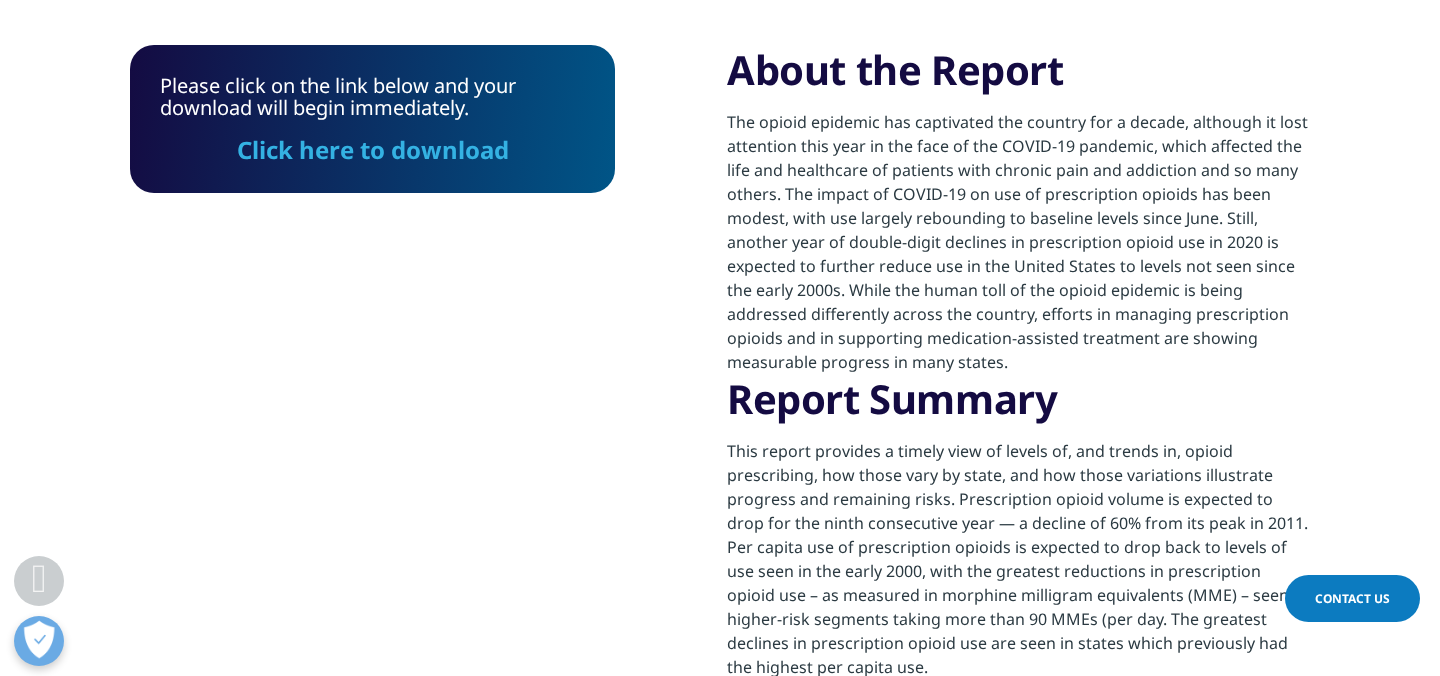 click on "About the Report
The opioid epidemic has captivated the country for a decade, although it lost attention this year in the face of the COVID-19 pandemic, which affected the life and healthcare of patients with chronic pain and addiction and so many others. The impact of COVID-19 on use of prescription opioids has been modest, with use largely rebounding to baseline levels since June. Still, another year of double-digit declines in prescription opioid use in 2020 is expected to further reduce use in the United States to levels not seen since the early 2000s. While the human toll of the opioid epidemic is being addressed differently across the country, efforts in managing prescription opioids and in supporting medication-assisted treatment are showing measurable progress in many states.
Report Summary" at bounding box center (1018, 566) 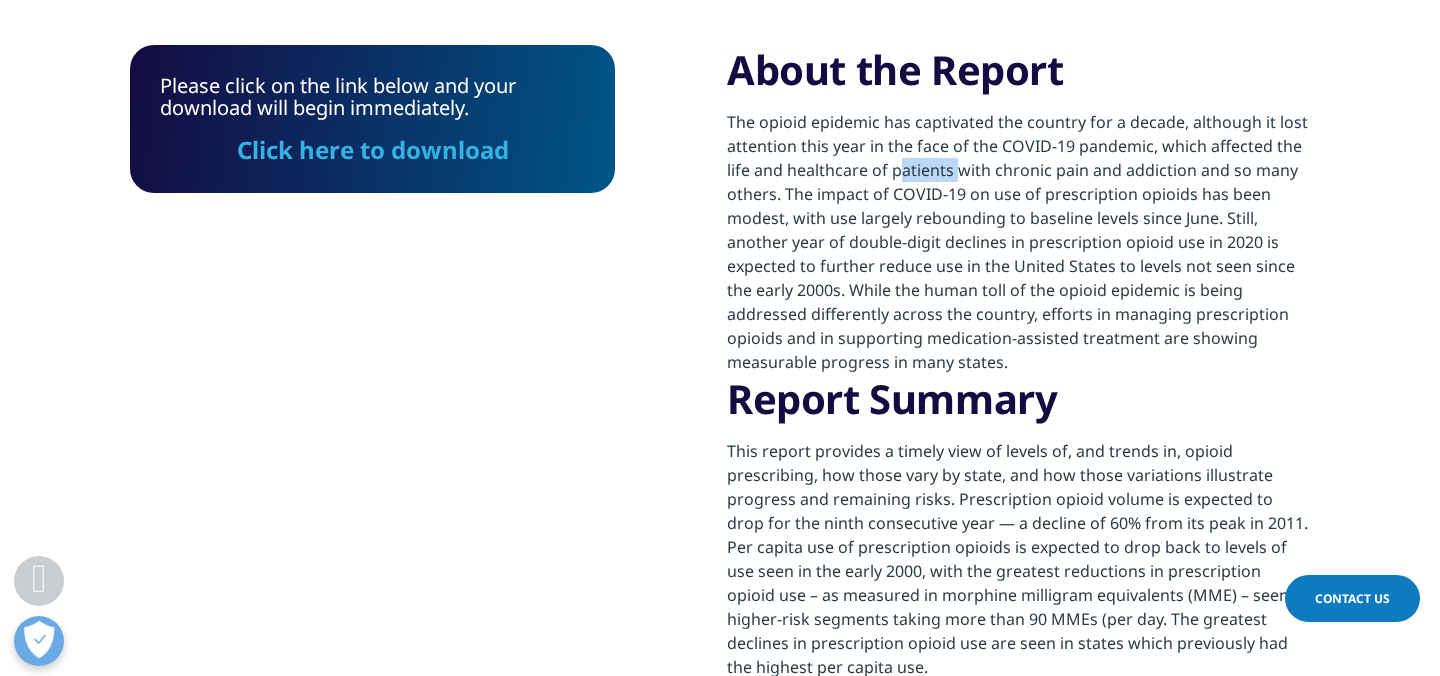 click on "About the Report
The opioid epidemic has captivated the country for a decade, although it lost attention this year in the face of the COVID-19 pandemic, which affected the life and healthcare of patients with chronic pain and addiction and so many others. The impact of COVID-19 on use of prescription opioids has been modest, with use largely rebounding to baseline levels since June. Still, another year of double-digit declines in prescription opioid use in 2020 is expected to further reduce use in the United States to levels not seen since the early 2000s. While the human toll of the opioid epidemic is being addressed differently across the country, efforts in managing prescription opioids and in supporting medication-assisted treatment are showing measurable progress in many states.
Report Summary" at bounding box center [1018, 566] 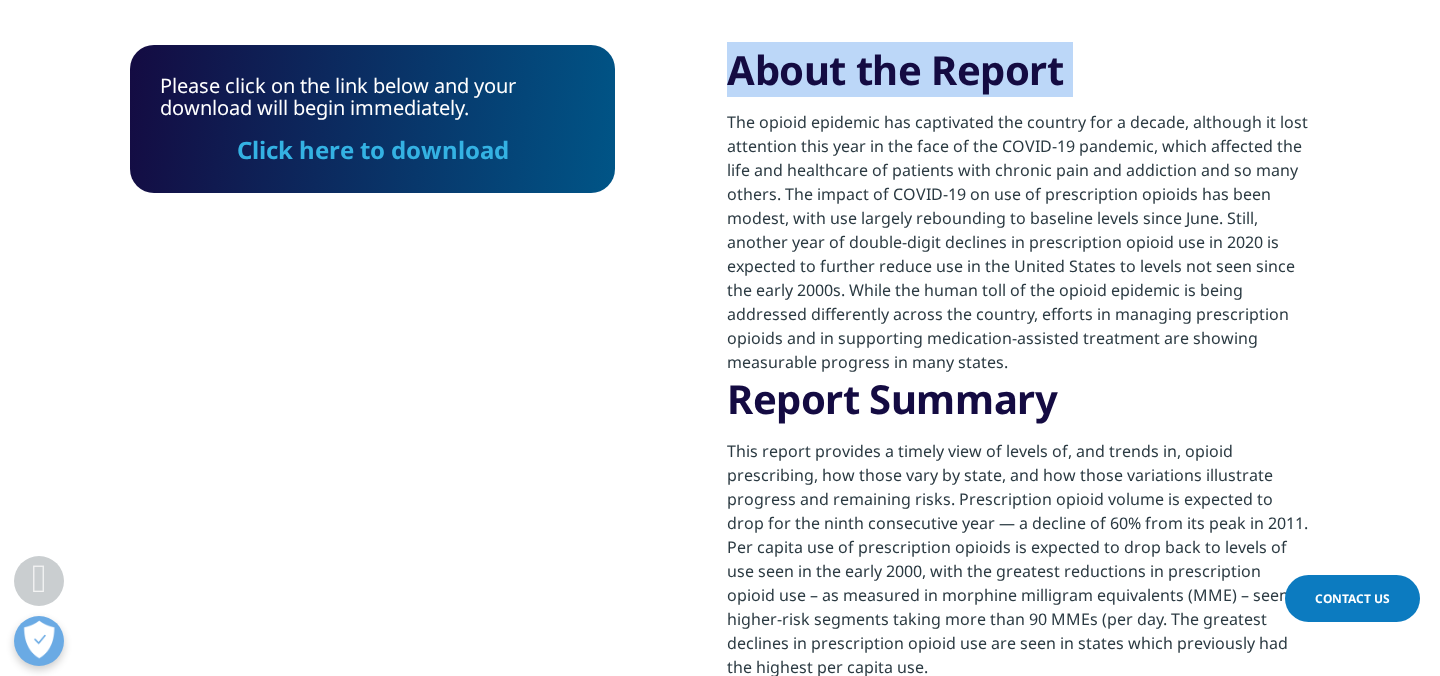 click on "About the Report
The opioid epidemic has captivated the country for a decade, although it lost attention this year in the face of the COVID-19 pandemic, which affected the life and healthcare of patients with chronic pain and addiction and so many others. The impact of COVID-19 on use of prescription opioids has been modest, with use largely rebounding to baseline levels since June. Still, another year of double-digit declines in prescription opioid use in 2020 is expected to further reduce use in the United States to levels not seen since the early 2000s. While the human toll of the opioid epidemic is being addressed differently across the country, efforts in managing prescription opioids and in supporting medication-assisted treatment are showing measurable progress in many states.
Report Summary" at bounding box center (1018, 566) 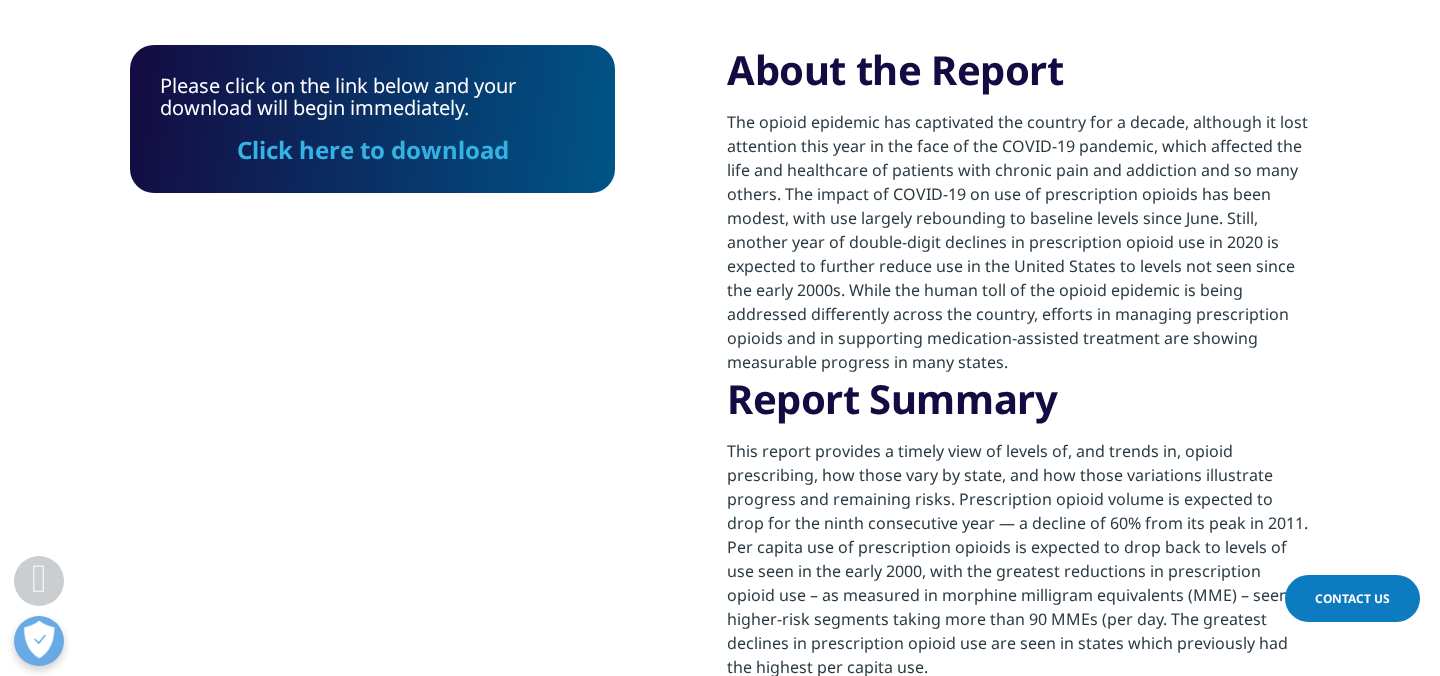 scroll, scrollTop: 1230, scrollLeft: 0, axis: vertical 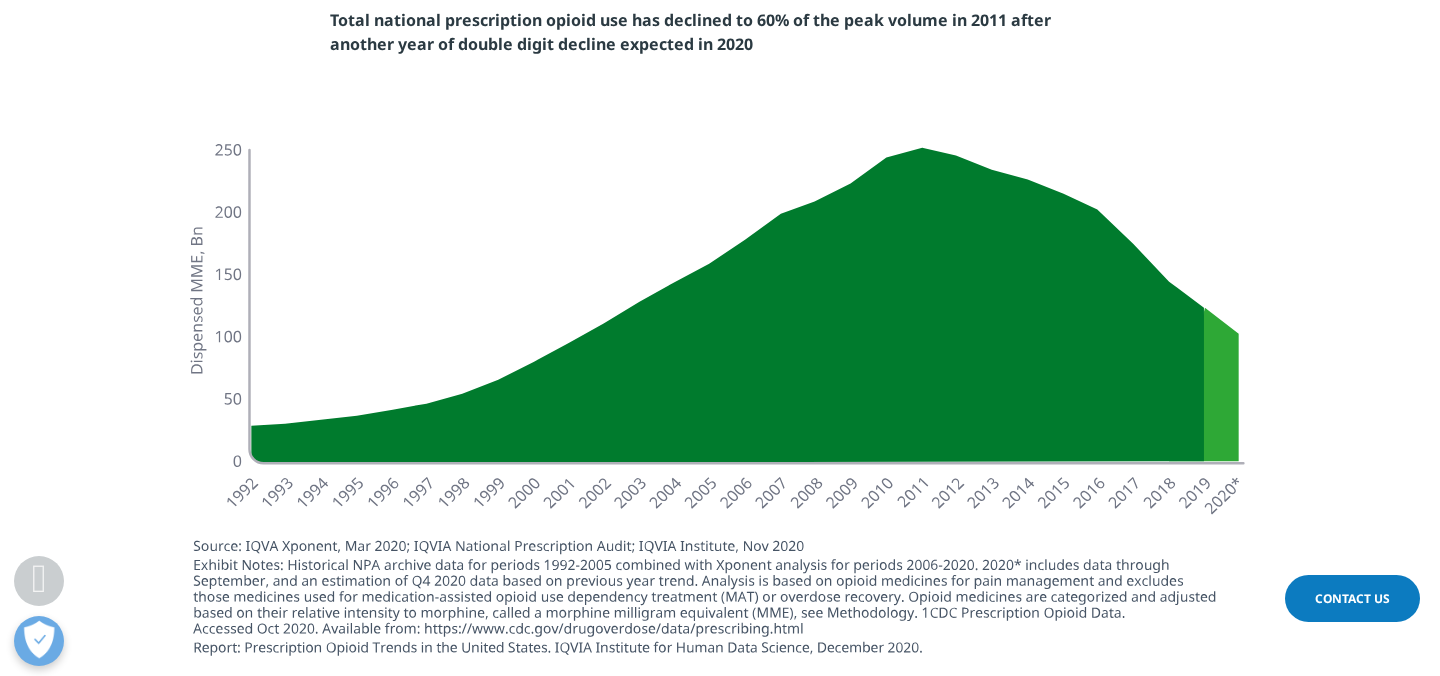 click at bounding box center [720, 398] 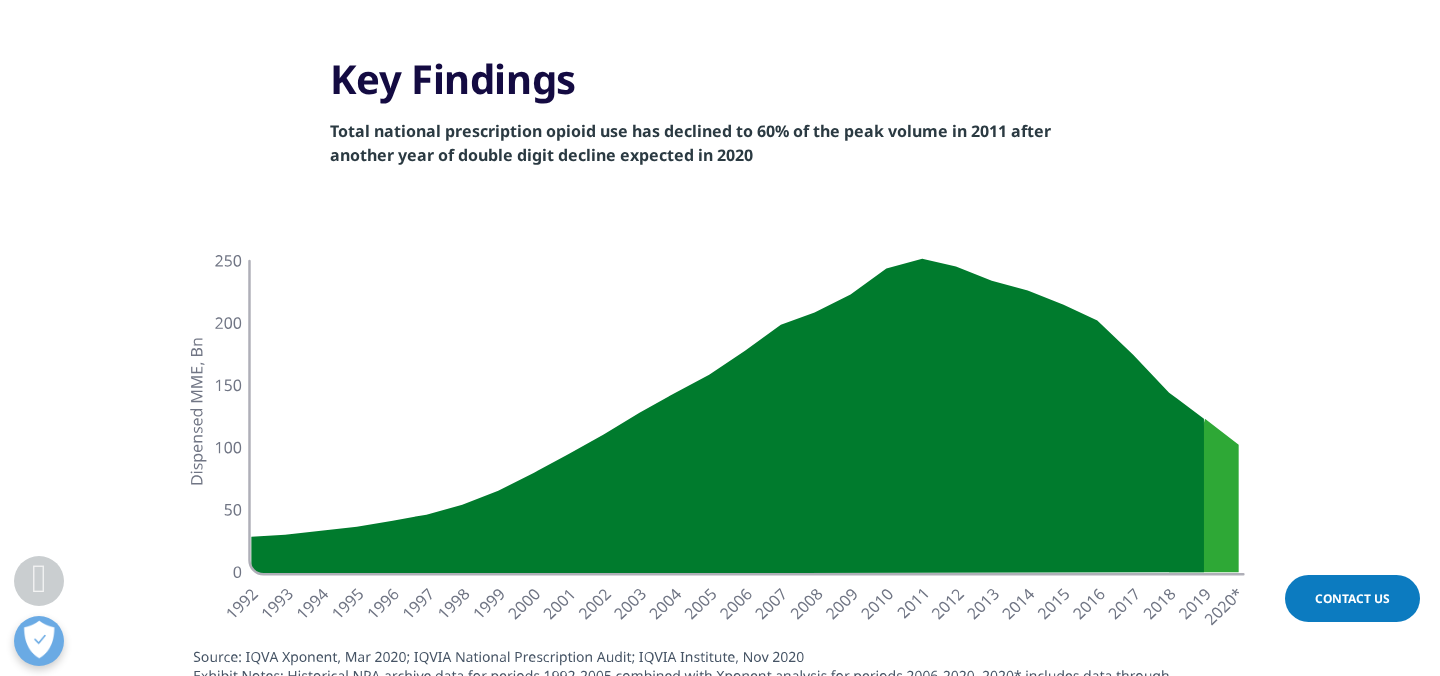 scroll, scrollTop: 2126, scrollLeft: 0, axis: vertical 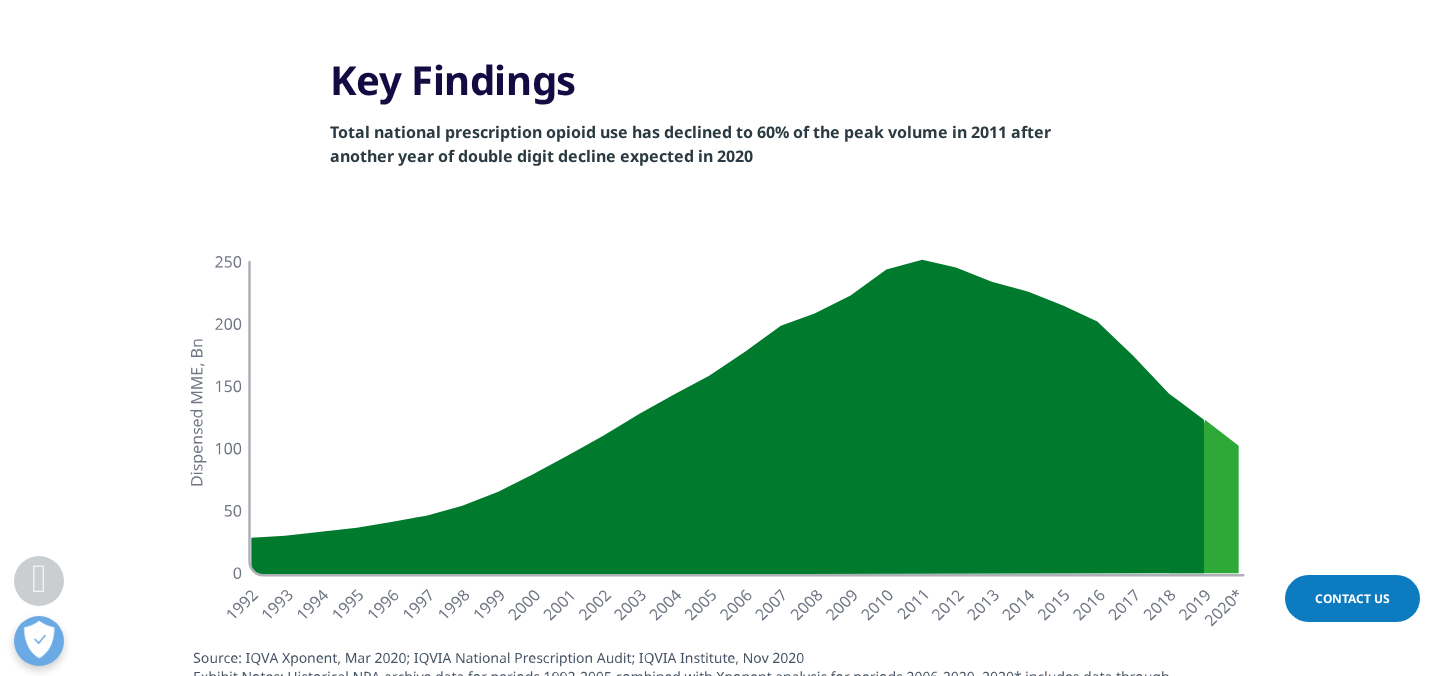 click on "Total national prescription opioid use has declined to 60% of the peak volume in 2011 after another year of double digit decline expected in 2020" at bounding box center [690, 144] 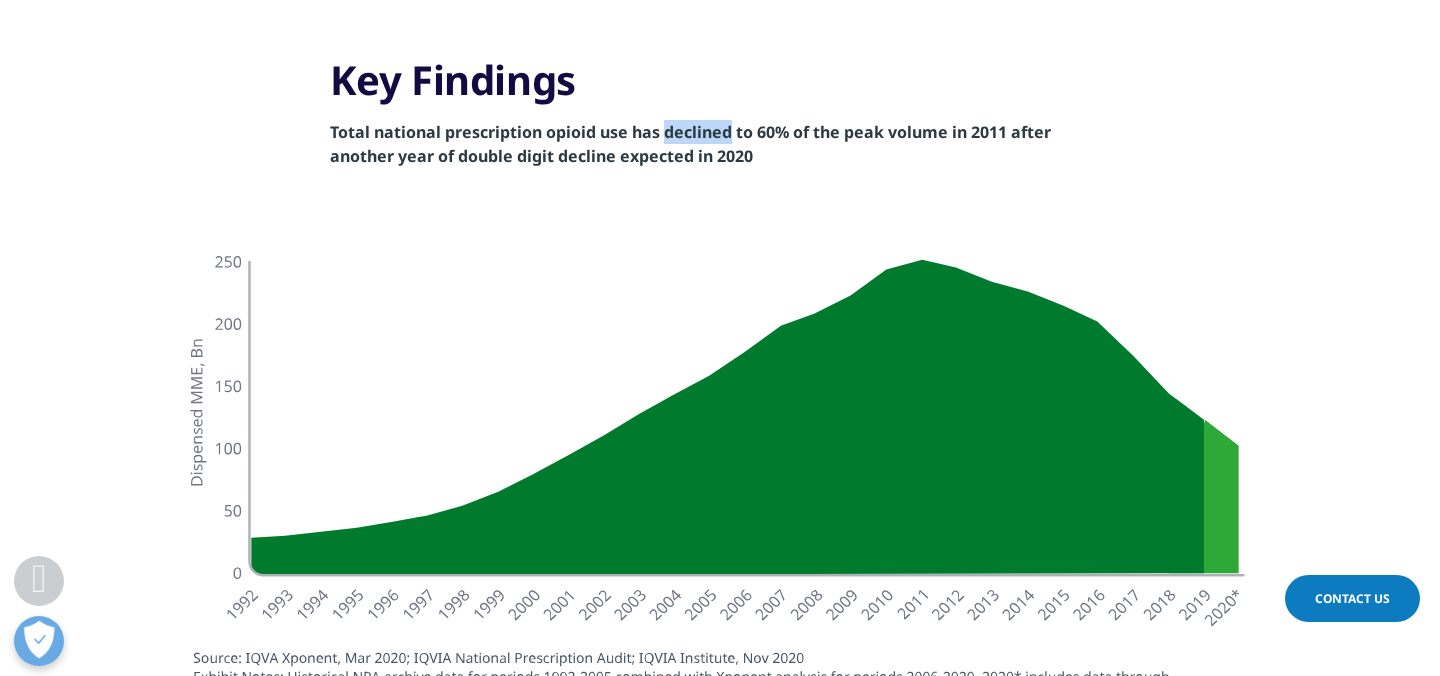 click on "Total national prescription opioid use has declined to 60% of the peak volume in 2011 after another year of double digit decline expected in 2020" at bounding box center [690, 144] 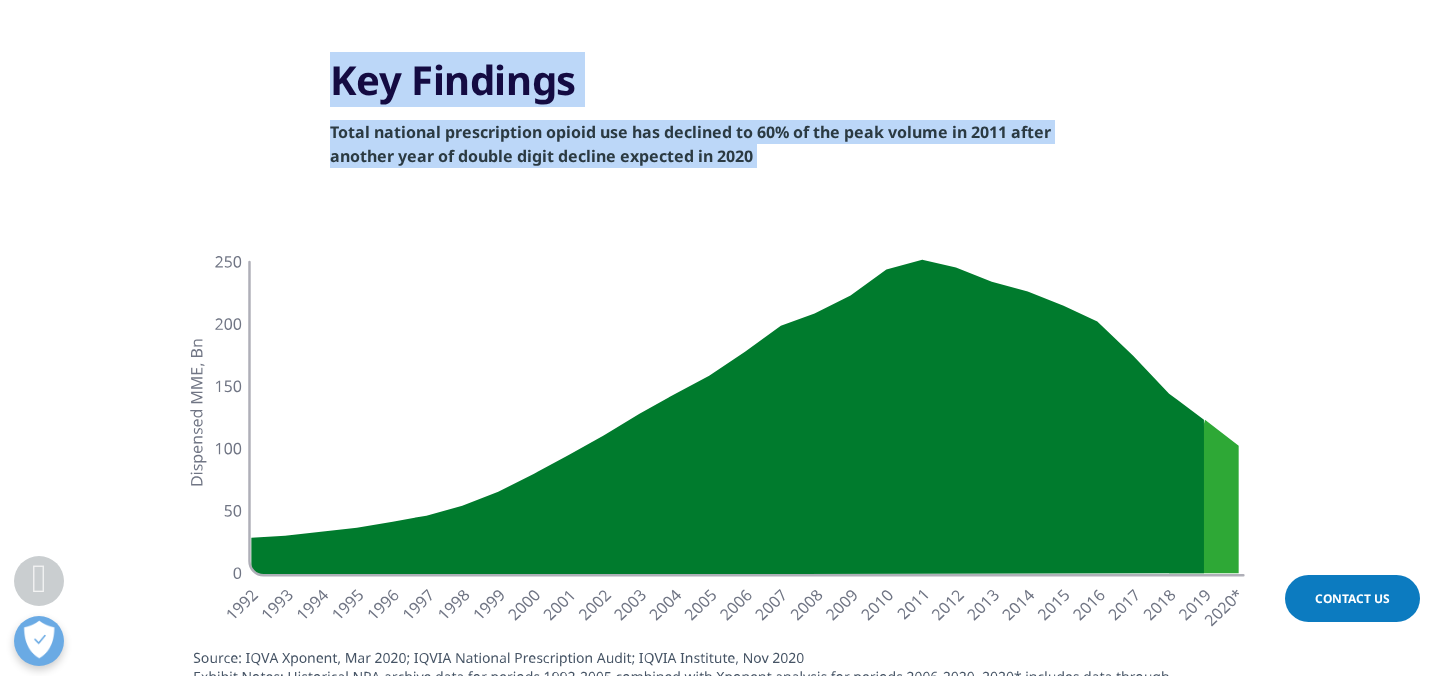 click on "Total national prescription opioid use has declined to 60% of the peak volume in 2011 after another year of double digit decline expected in 2020" at bounding box center (690, 144) 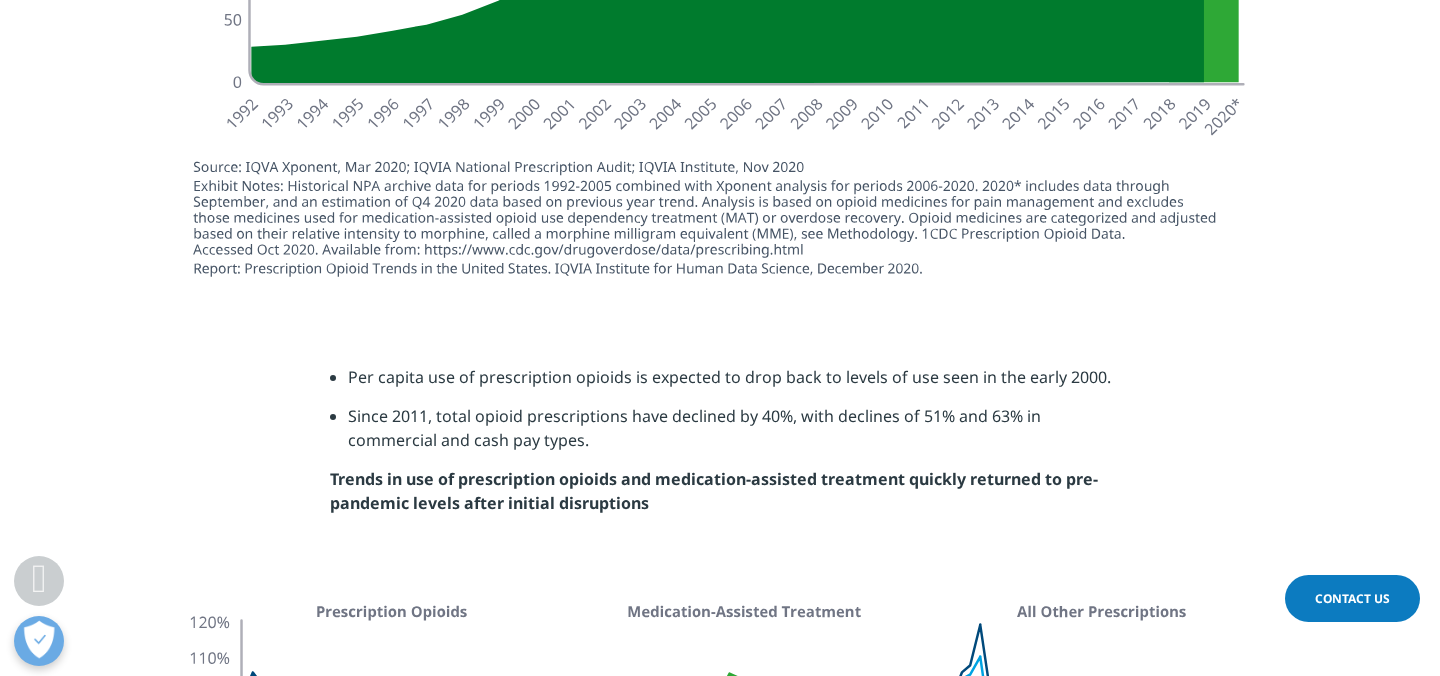 scroll, scrollTop: 2615, scrollLeft: 0, axis: vertical 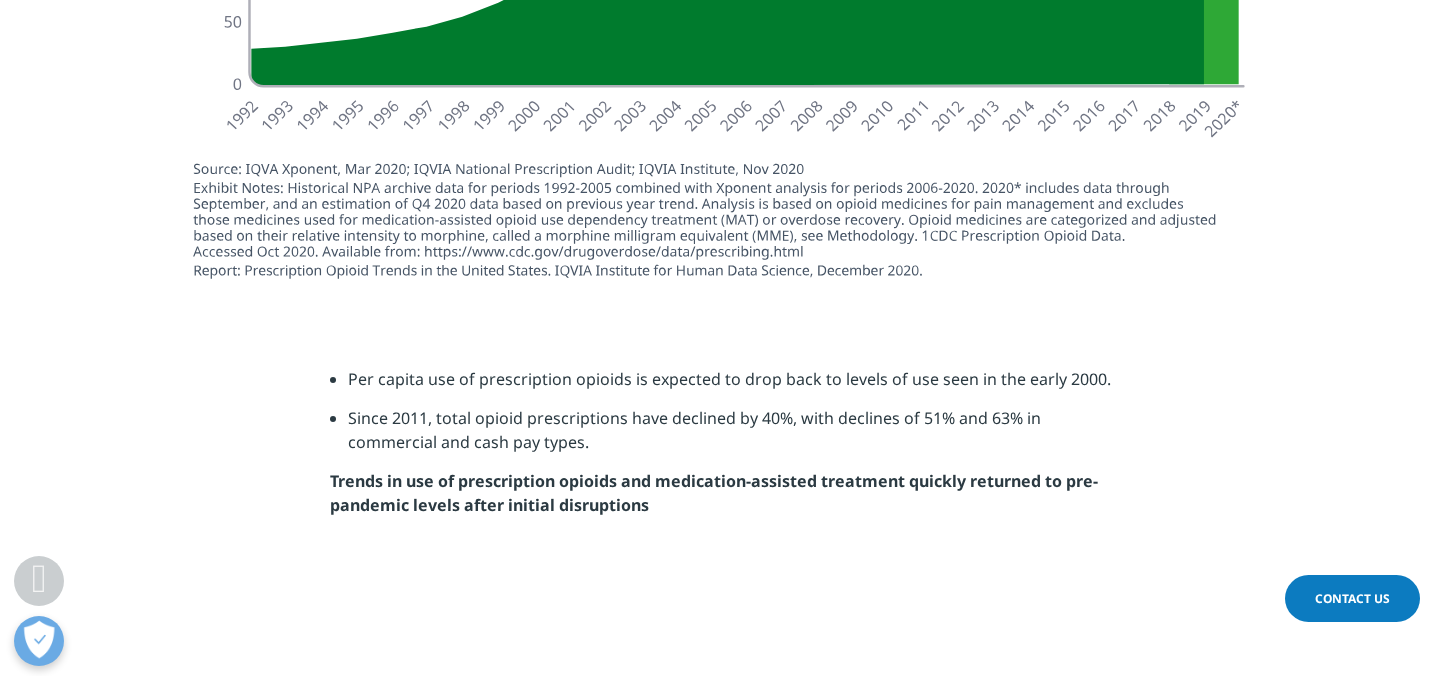 click at bounding box center [720, 21] 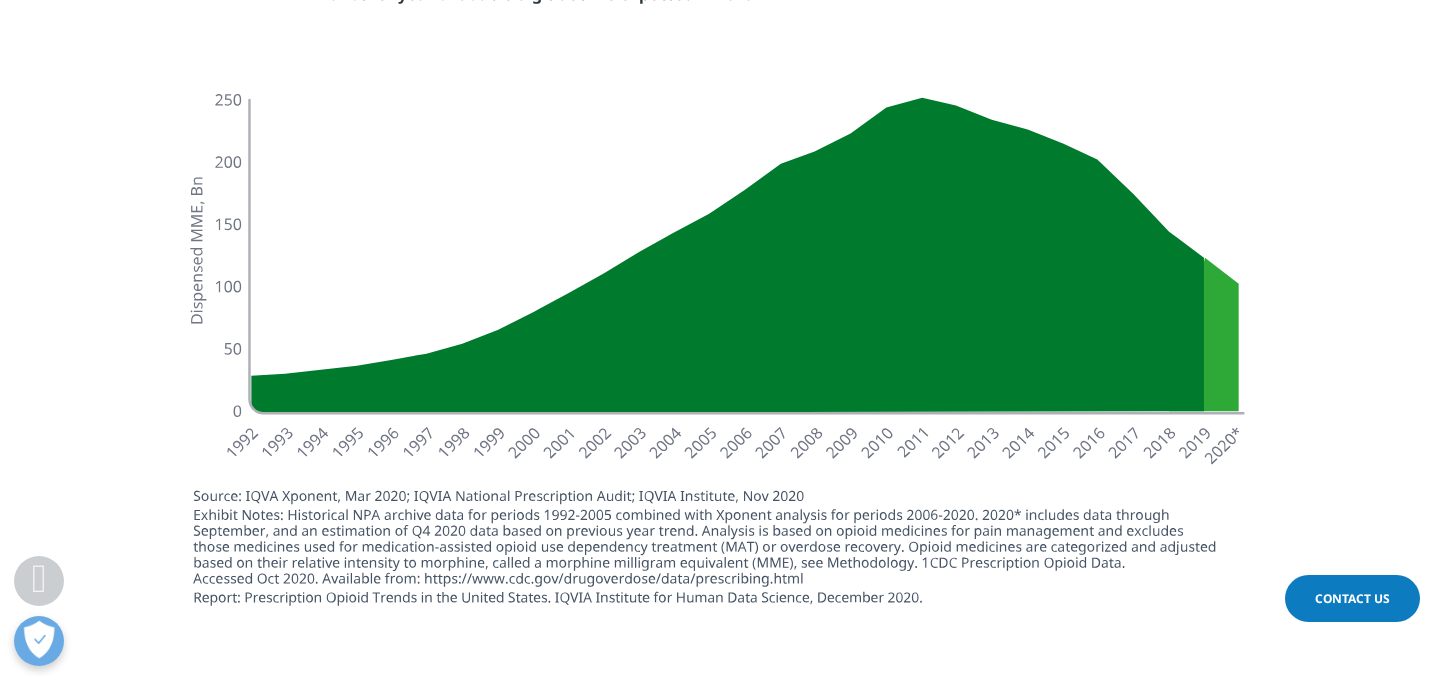 scroll, scrollTop: 2280, scrollLeft: 0, axis: vertical 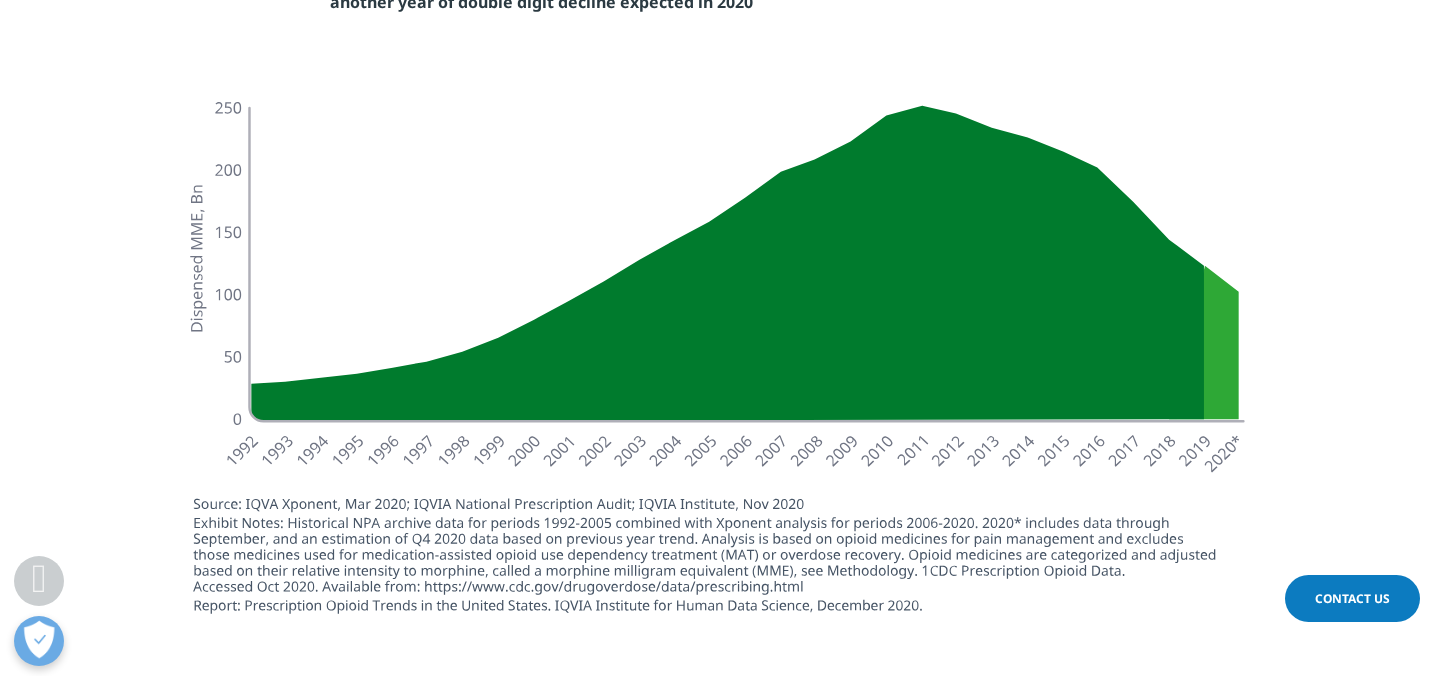 click at bounding box center (720, 356) 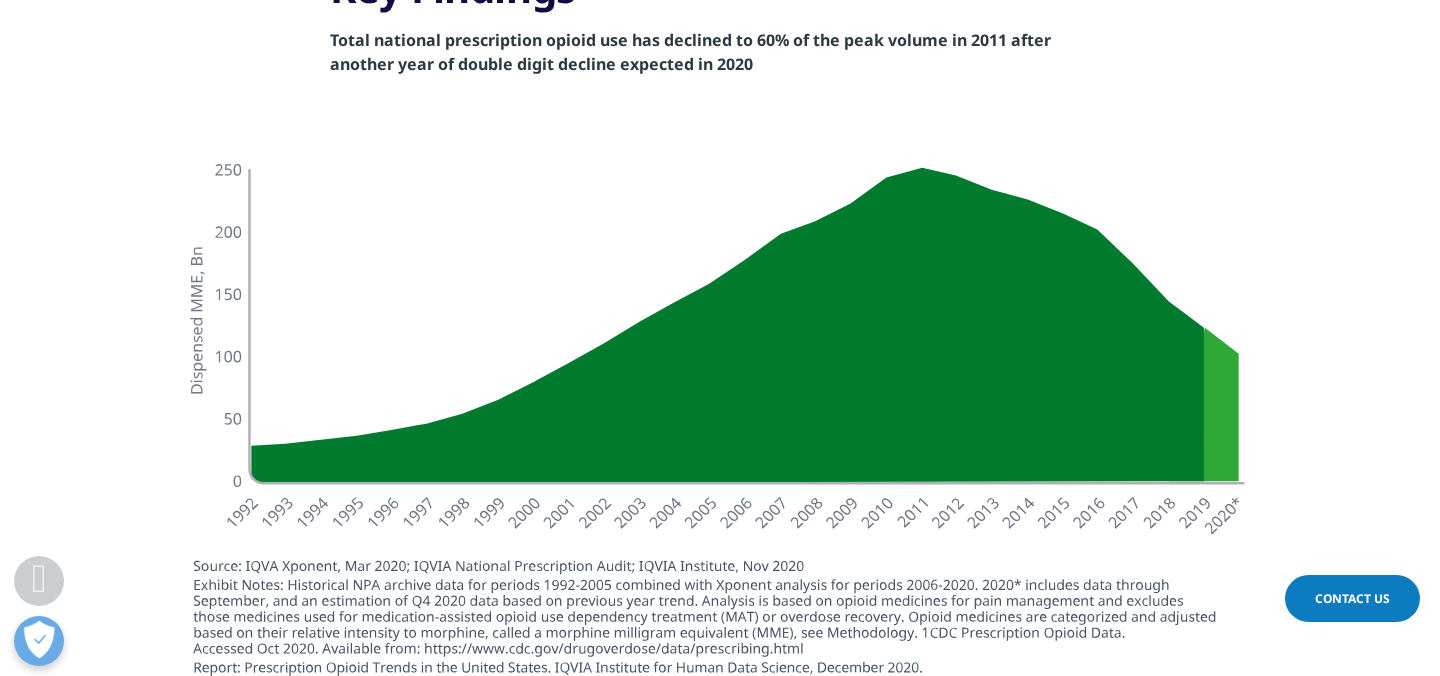scroll, scrollTop: 2184, scrollLeft: 0, axis: vertical 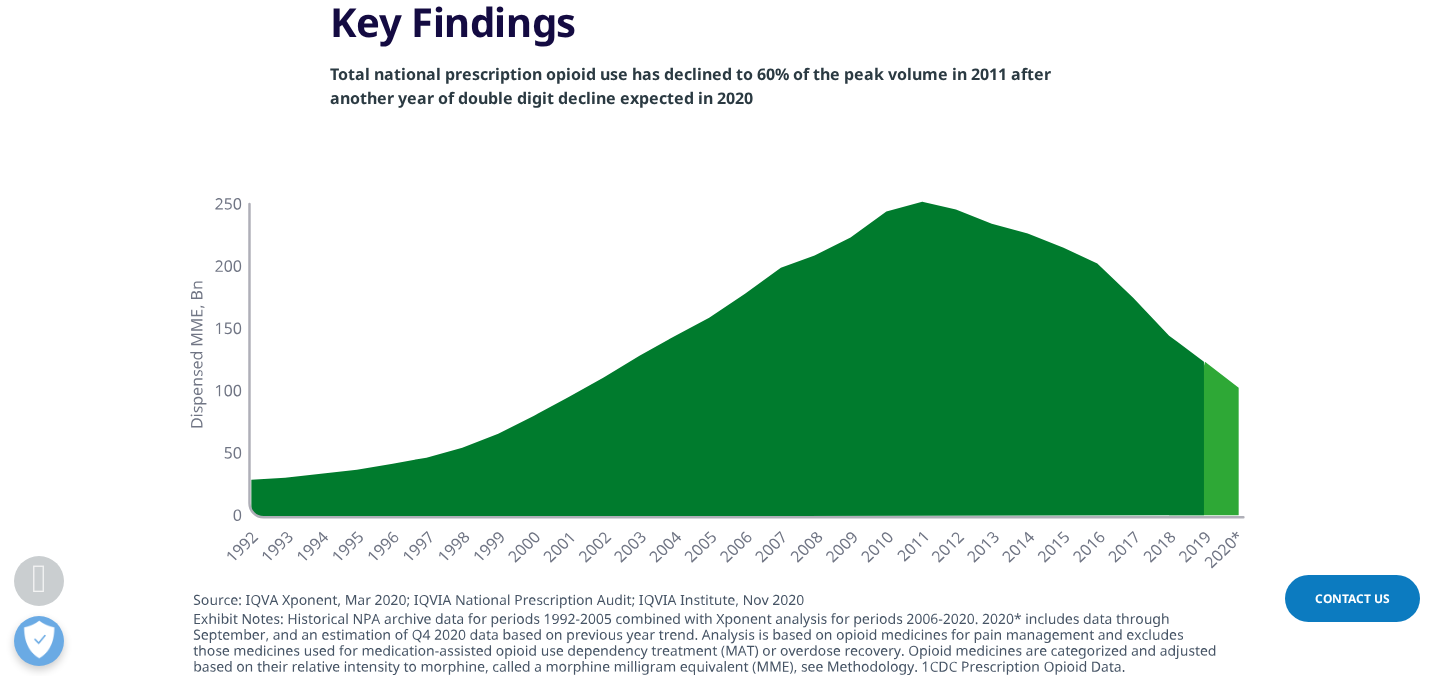 click on "Total national prescription opioid use has declined to 60% of the peak volume in 2011 after another year of double digit decline expected in 2020" at bounding box center (690, 86) 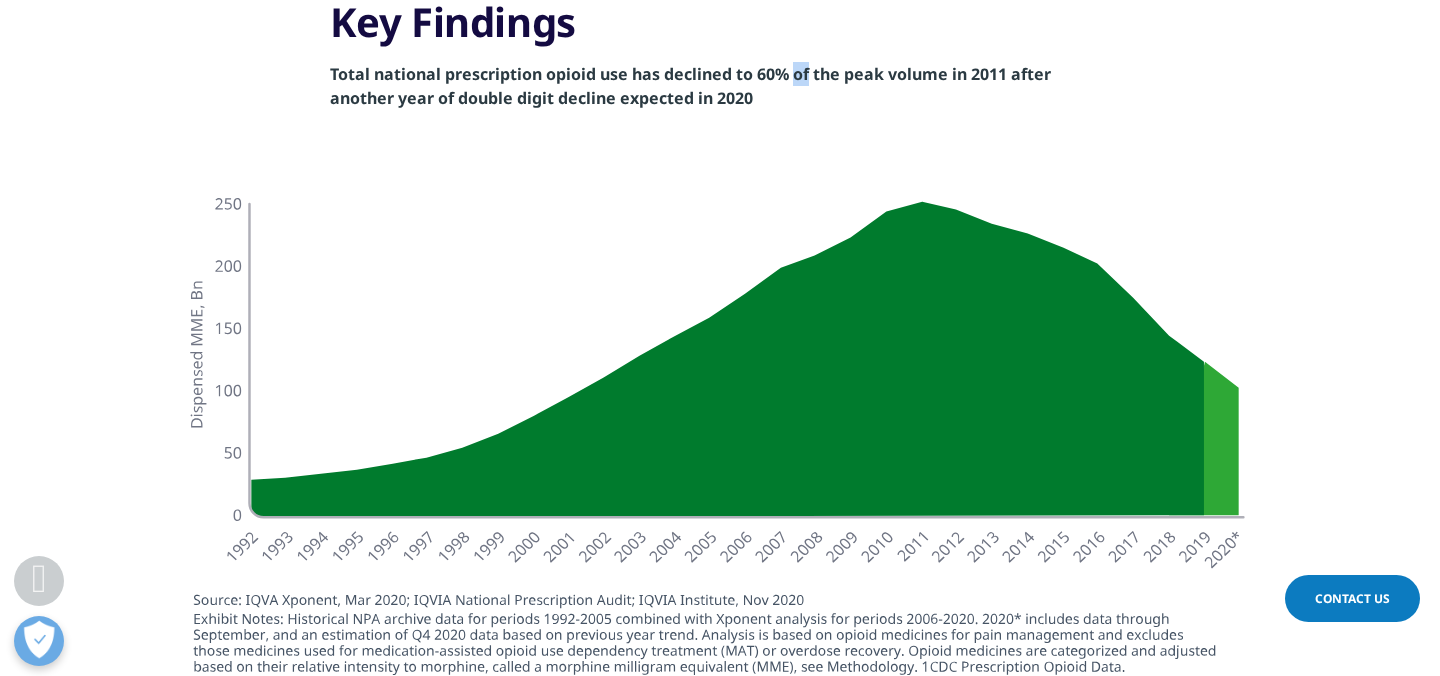 click on "Total national prescription opioid use has declined to 60% of the peak volume in 2011 after another year of double digit decline expected in 2020" at bounding box center (690, 86) 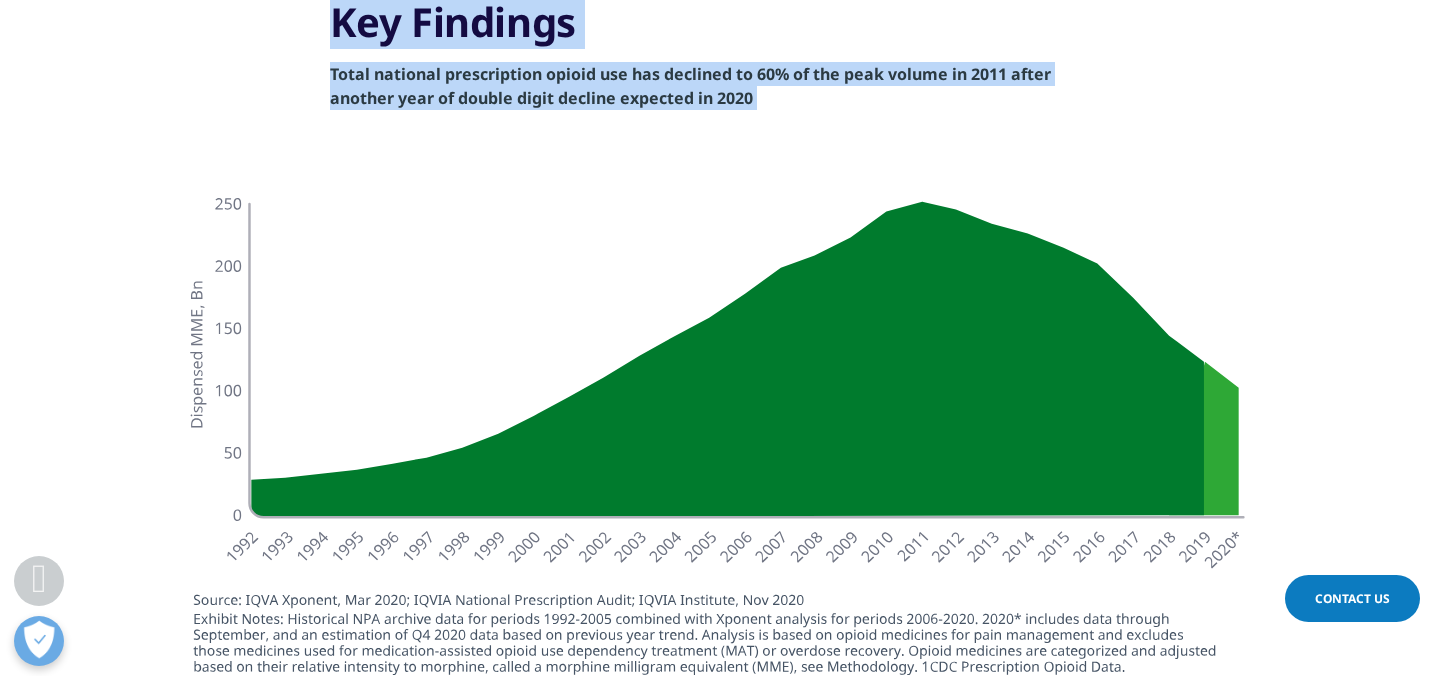 click on "Total national prescription opioid use has declined to 60% of the peak volume in 2011 after another year of double digit decline expected in 2020" at bounding box center (690, 86) 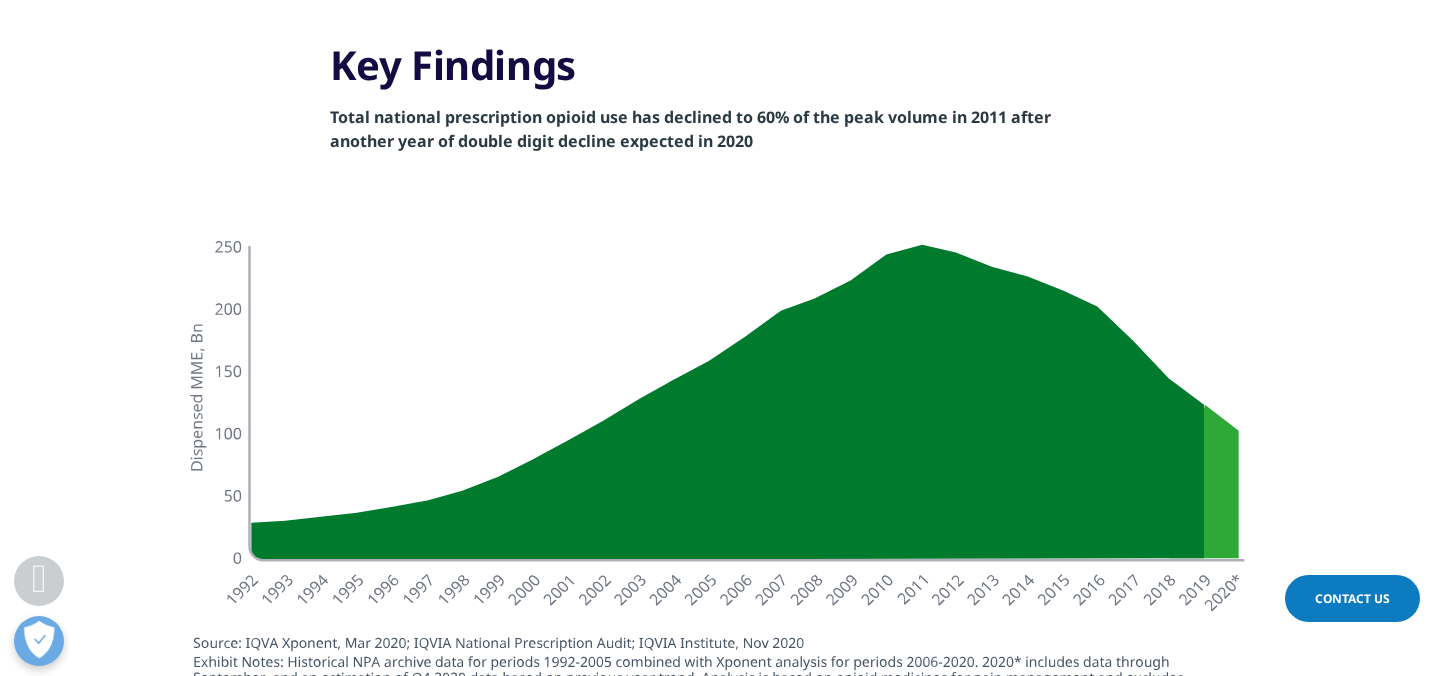 scroll, scrollTop: 2139, scrollLeft: 0, axis: vertical 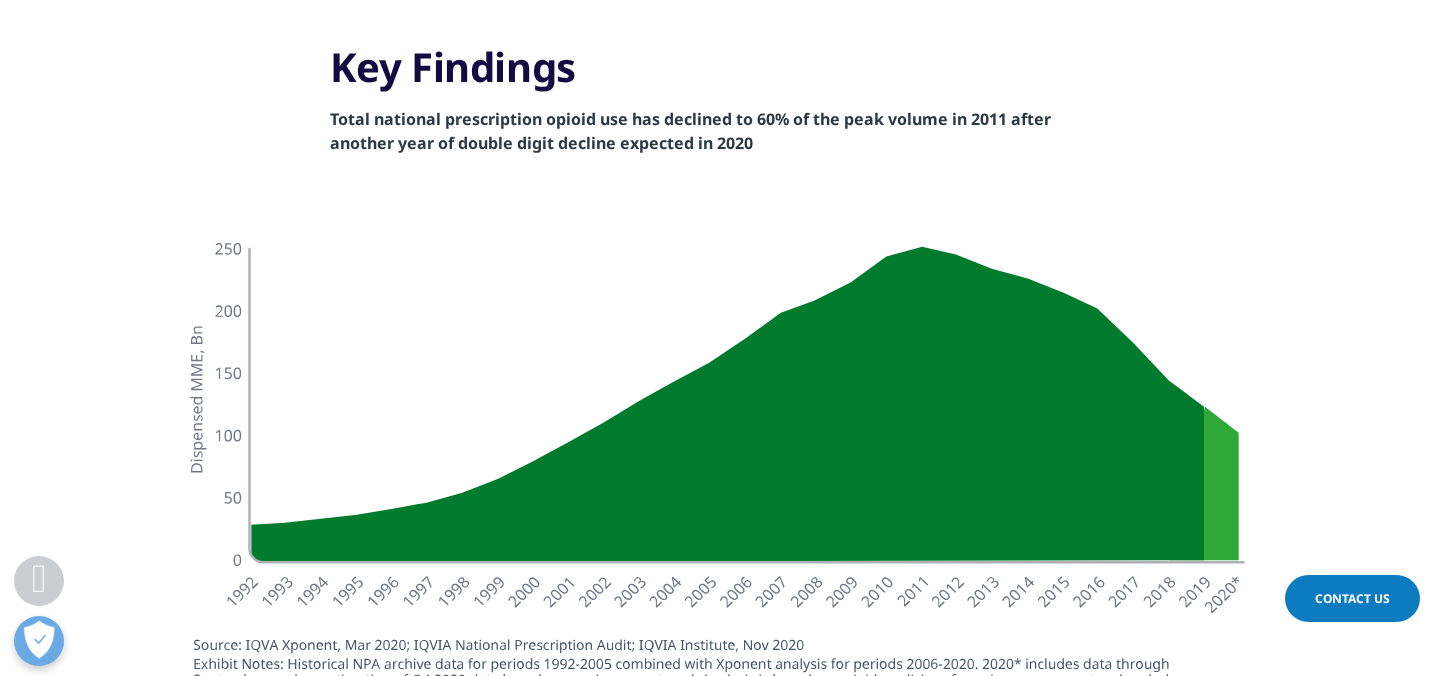 click at bounding box center (720, 497) 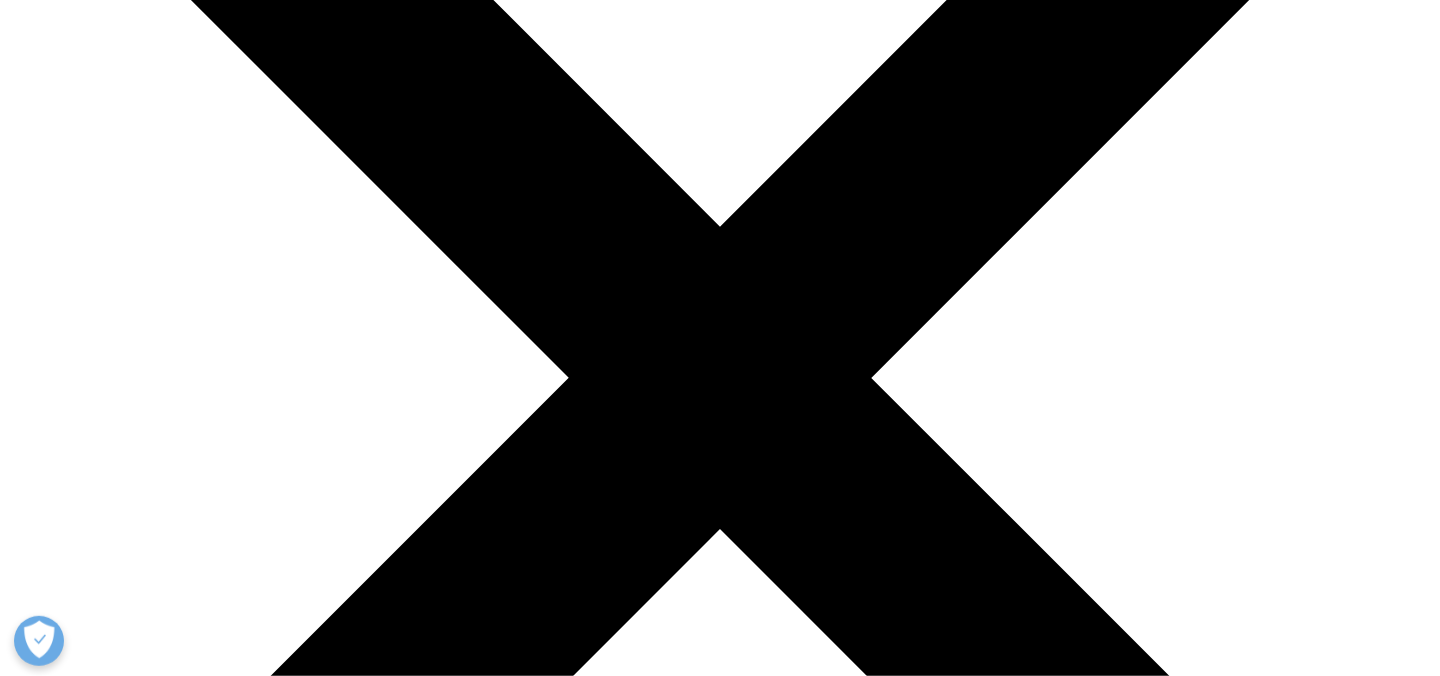 scroll, scrollTop: 373, scrollLeft: 0, axis: vertical 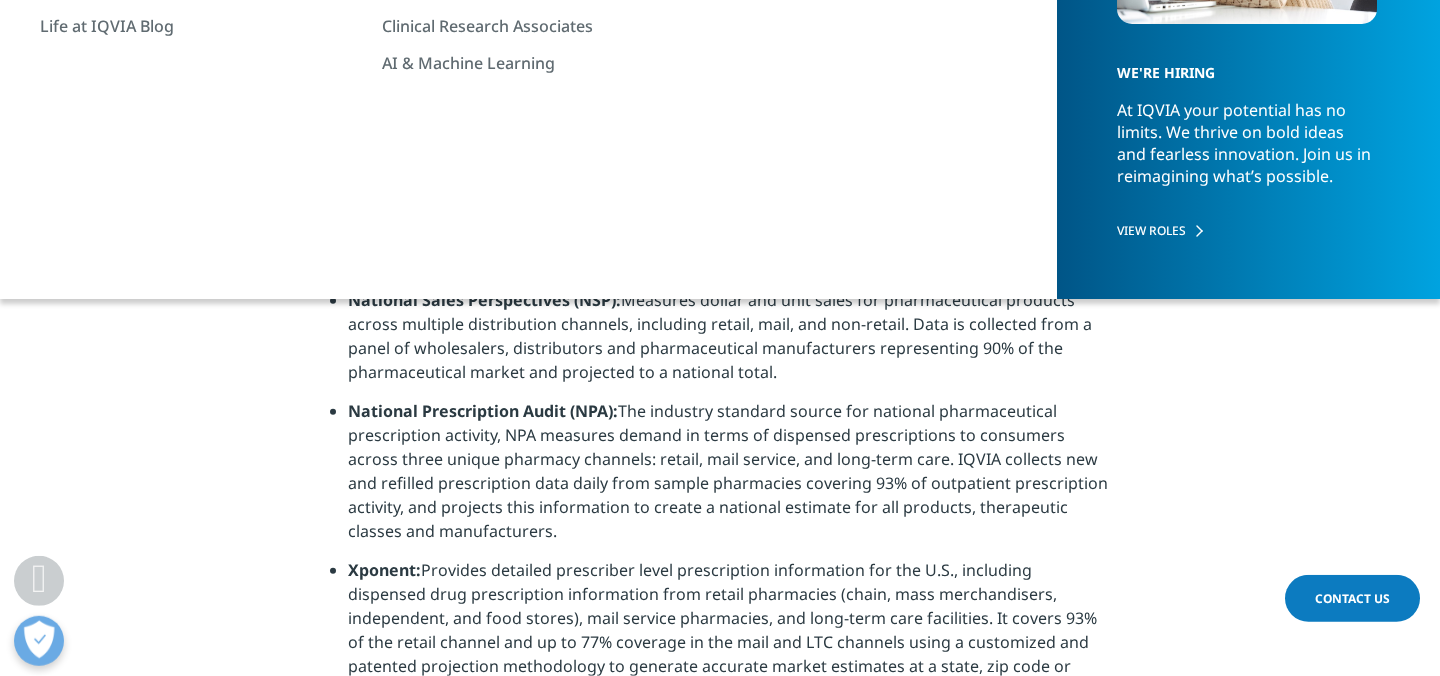 click on "National Sales Perspectives (NSP):  Measures dollar and unit sales for pharmaceutical products across multiple distribution channels, including retail, mail, and non-retail. Data is collected from a panel of wholesalers, distributors and pharmaceutical manufacturers representing 90% of the pharmaceutical market and projected to a national total." at bounding box center [729, 343] 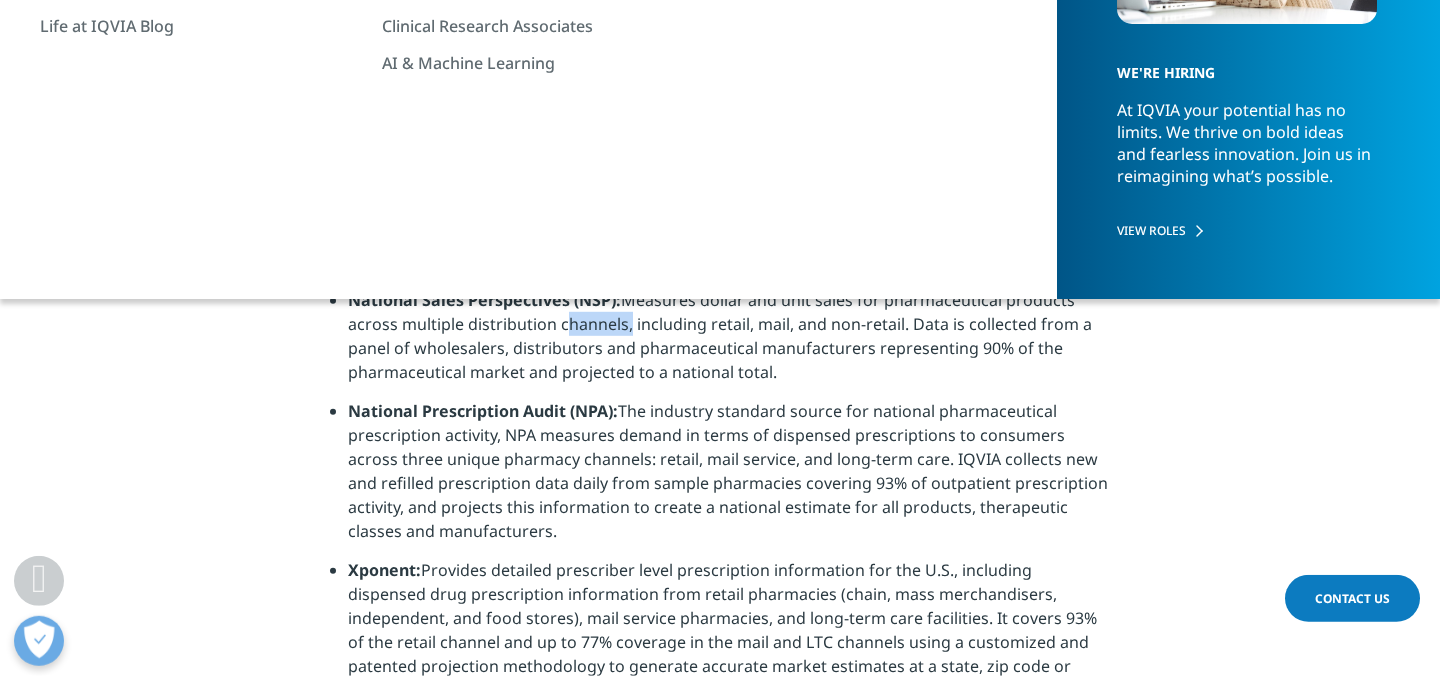 click on "National Sales Perspectives (NSP):  Measures dollar and unit sales for pharmaceutical products across multiple distribution channels, including retail, mail, and non-retail. Data is collected from a panel of wholesalers, distributors and pharmaceutical manufacturers representing 90% of the pharmaceutical market and projected to a national total." at bounding box center (729, 343) 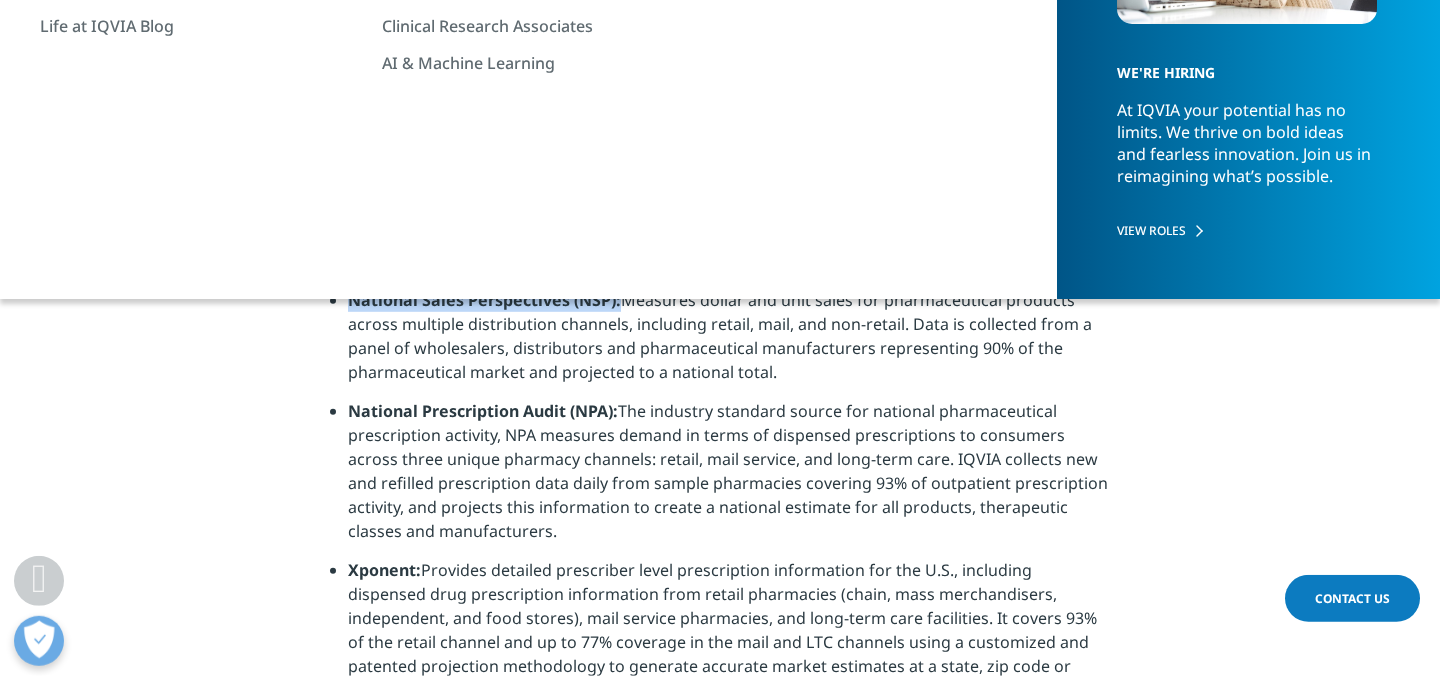 click on "National Sales Perspectives (NSP):  Measures dollar and unit sales for pharmaceutical products across multiple distribution channels, including retail, mail, and non-retail. Data is collected from a panel of wholesalers, distributors and pharmaceutical manufacturers representing 90% of the pharmaceutical market and projected to a national total." at bounding box center (729, 343) 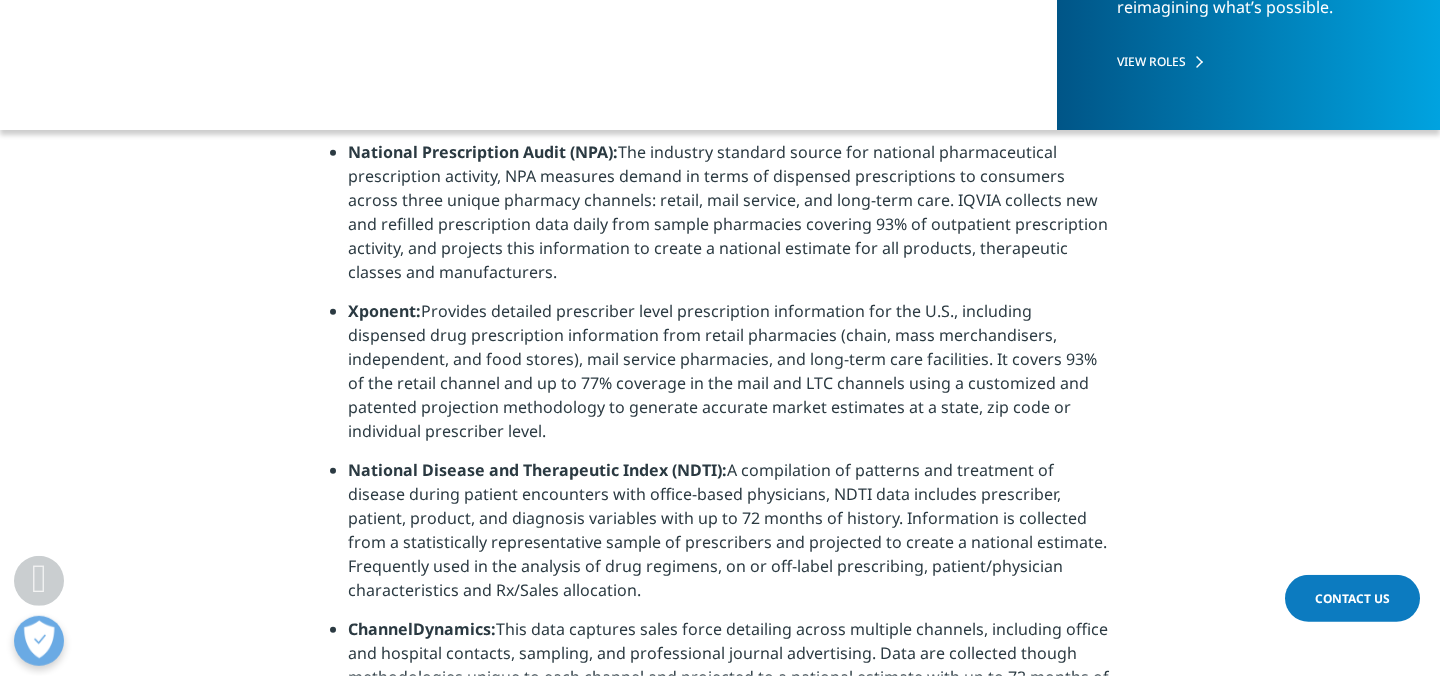 scroll, scrollTop: 559, scrollLeft: 0, axis: vertical 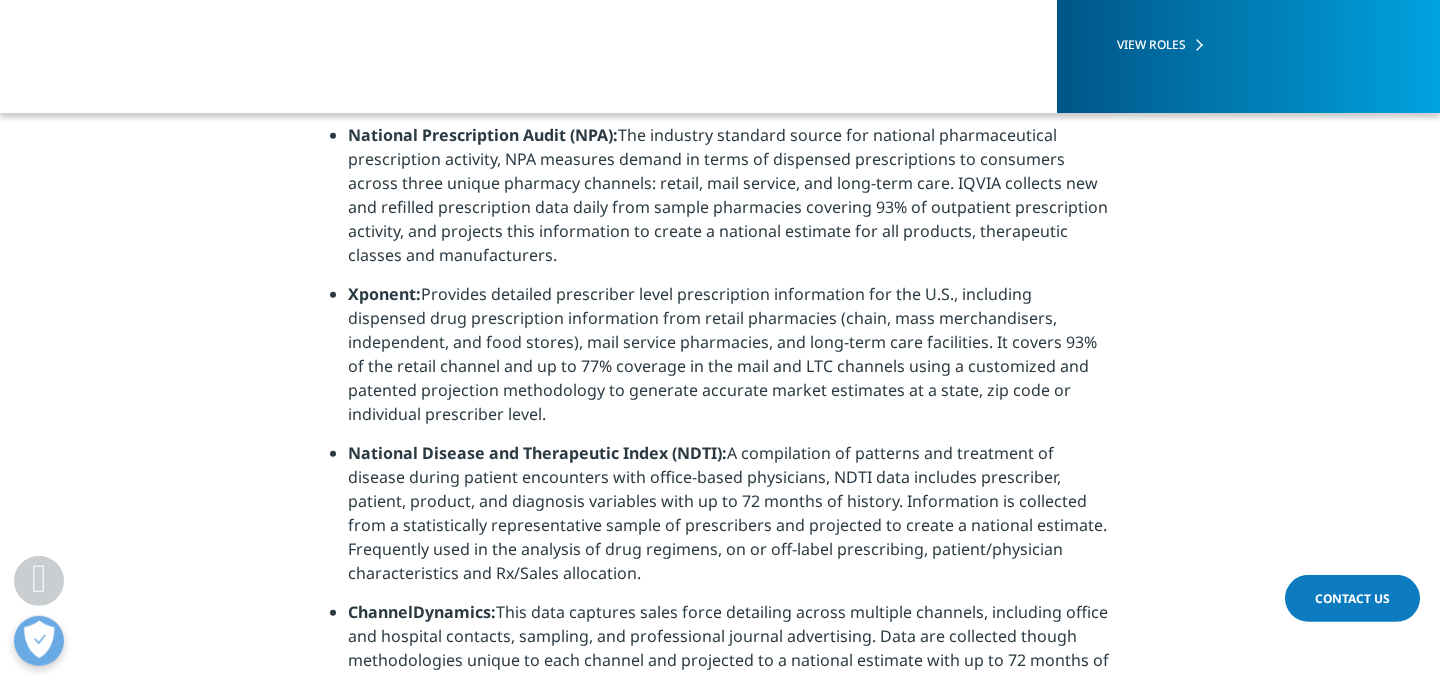 click on "Xponent:  Provides detailed prescriber level prescription information for the U.S., including dispensed drug prescription information from retail pharmacies (chain, mass merchandisers, independent, and food stores), mail service pharmacies, and long-term care facilities. It covers 93% of the retail channel and up to 77% coverage in the mail and LTC channels using a customized and patented projection methodology to generate accurate market estimates at a [STATE], [ZIP] code or individual prescriber level." at bounding box center [729, 361] 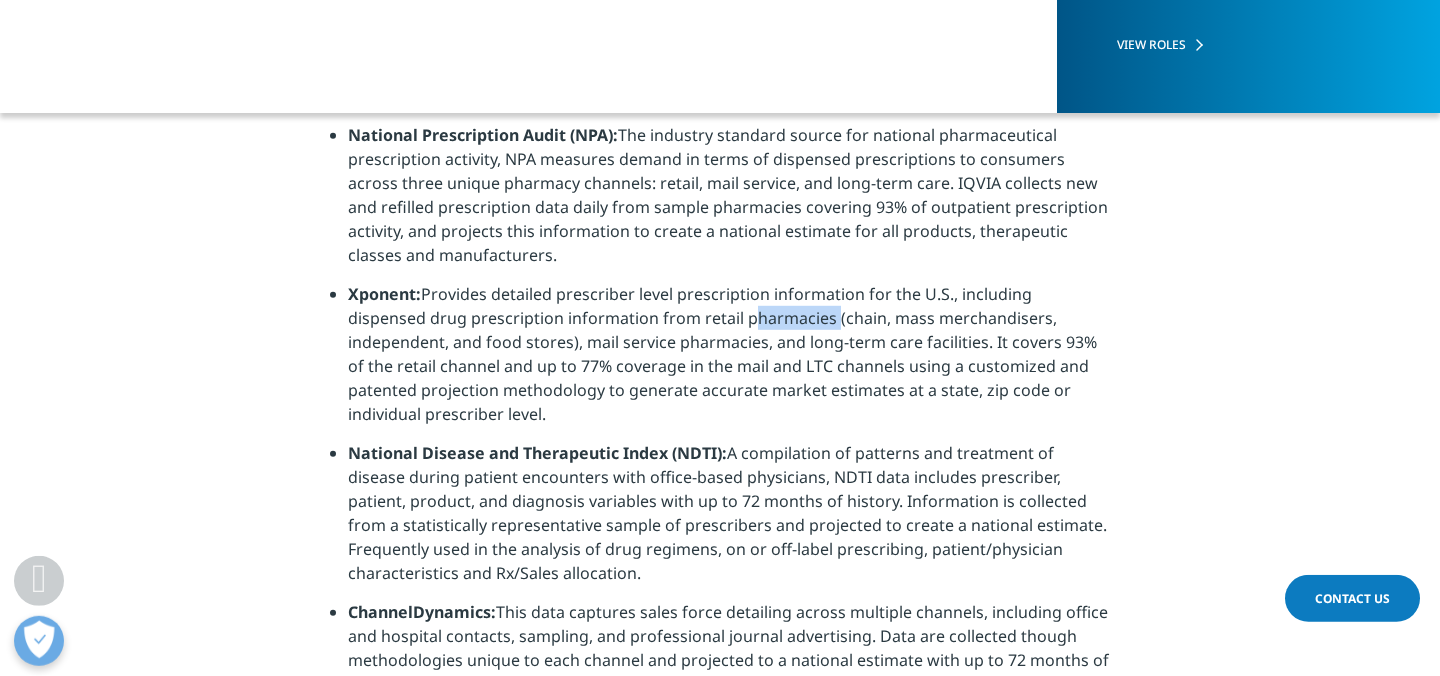 click on "Xponent:  Provides detailed prescriber level prescription information for the U.S., including dispensed drug prescription information from retail pharmacies (chain, mass merchandisers, independent, and food stores), mail service pharmacies, and long-term care facilities. It covers 93% of the retail channel and up to 77% coverage in the mail and LTC channels using a customized and patented projection methodology to generate accurate market estimates at a [STATE], [ZIP] code or individual prescriber level." at bounding box center (729, 361) 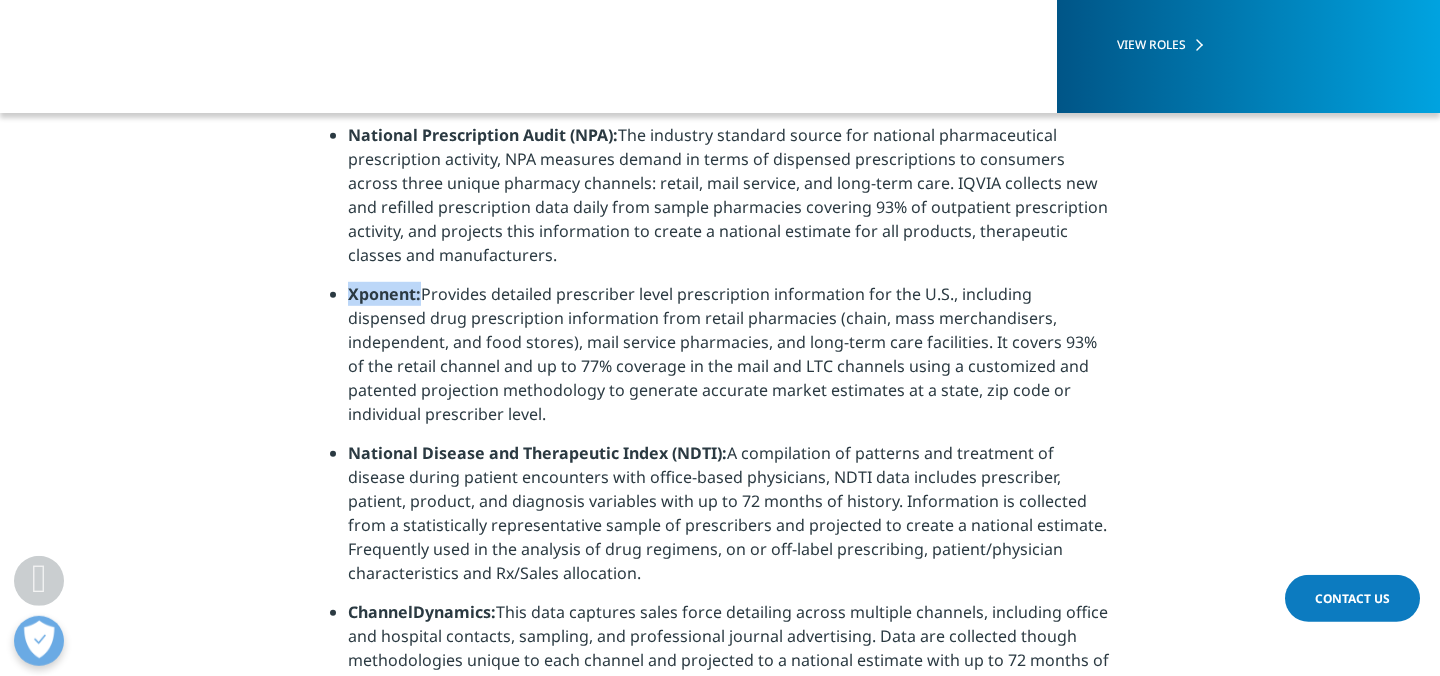 click on "Xponent:  Provides detailed prescriber level prescription information for the U.S., including dispensed drug prescription information from retail pharmacies (chain, mass merchandisers, independent, and food stores), mail service pharmacies, and long-term care facilities. It covers 93% of the retail channel and up to 77% coverage in the mail and LTC channels using a customized and patented projection methodology to generate accurate market estimates at a [STATE], [ZIP] code or individual prescriber level." at bounding box center (729, 361) 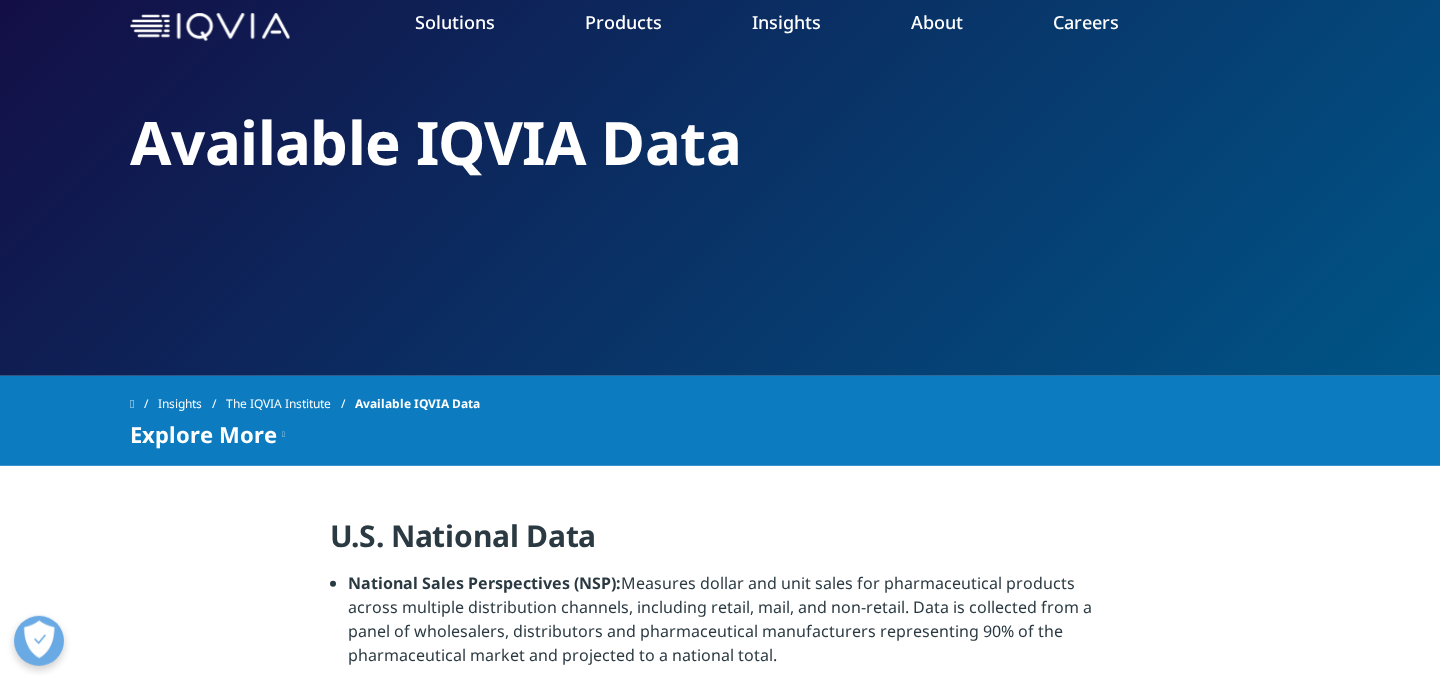 scroll, scrollTop: 91, scrollLeft: 0, axis: vertical 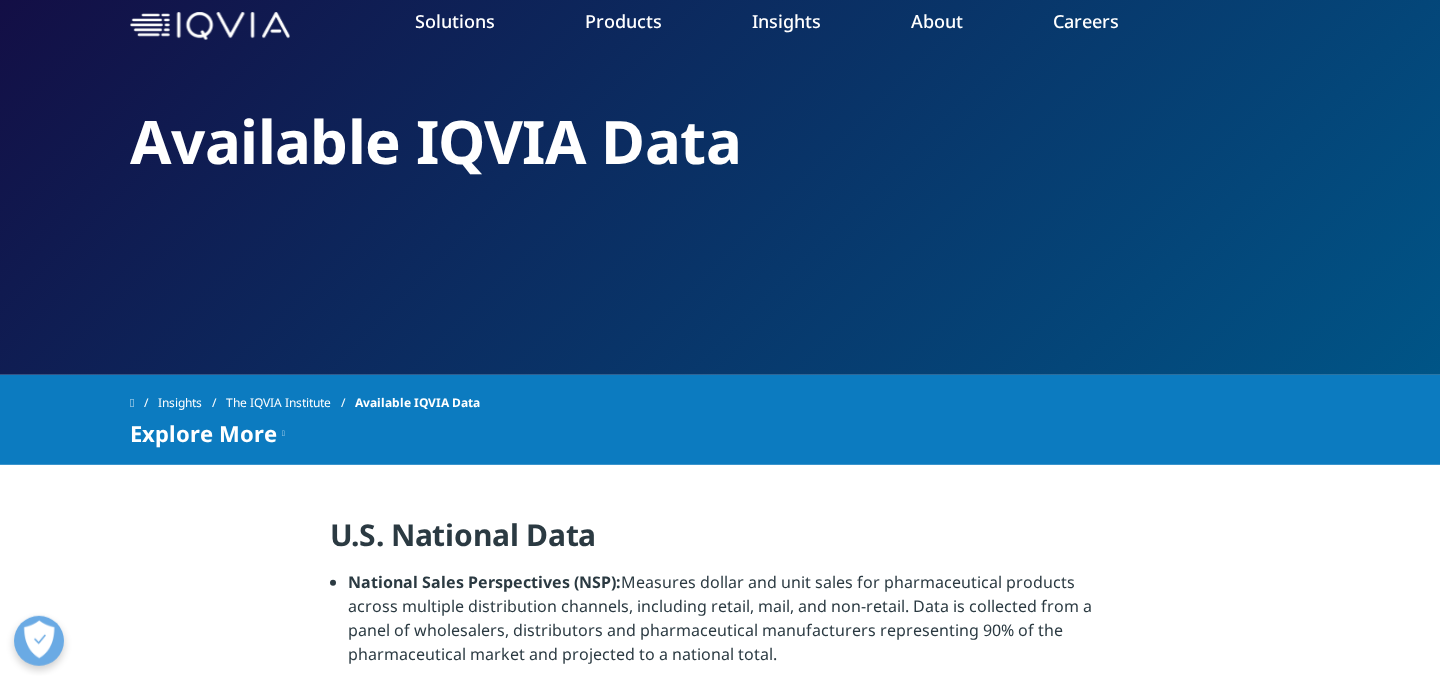 click on "Available IQVIA Data" at bounding box center [417, 403] 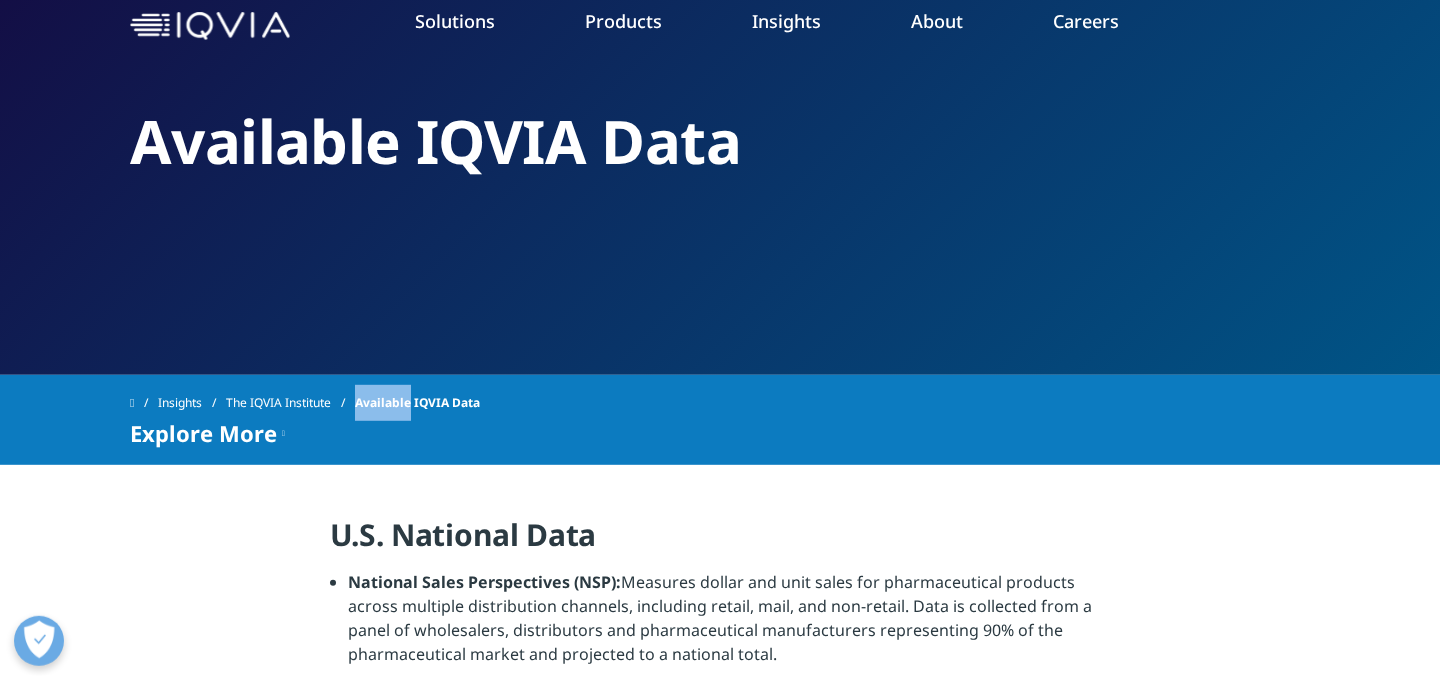 click on "Available IQVIA Data" at bounding box center (417, 403) 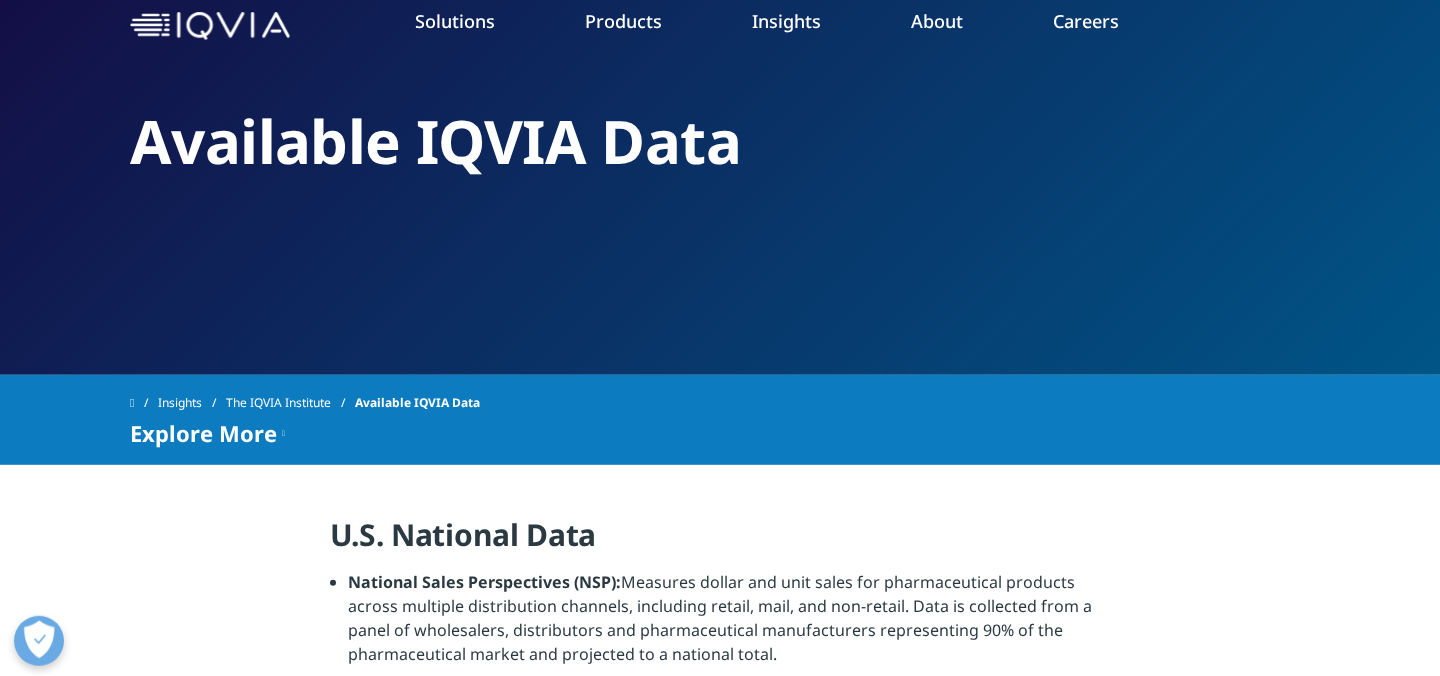 click on "Available IQVIA Data" at bounding box center (417, 403) 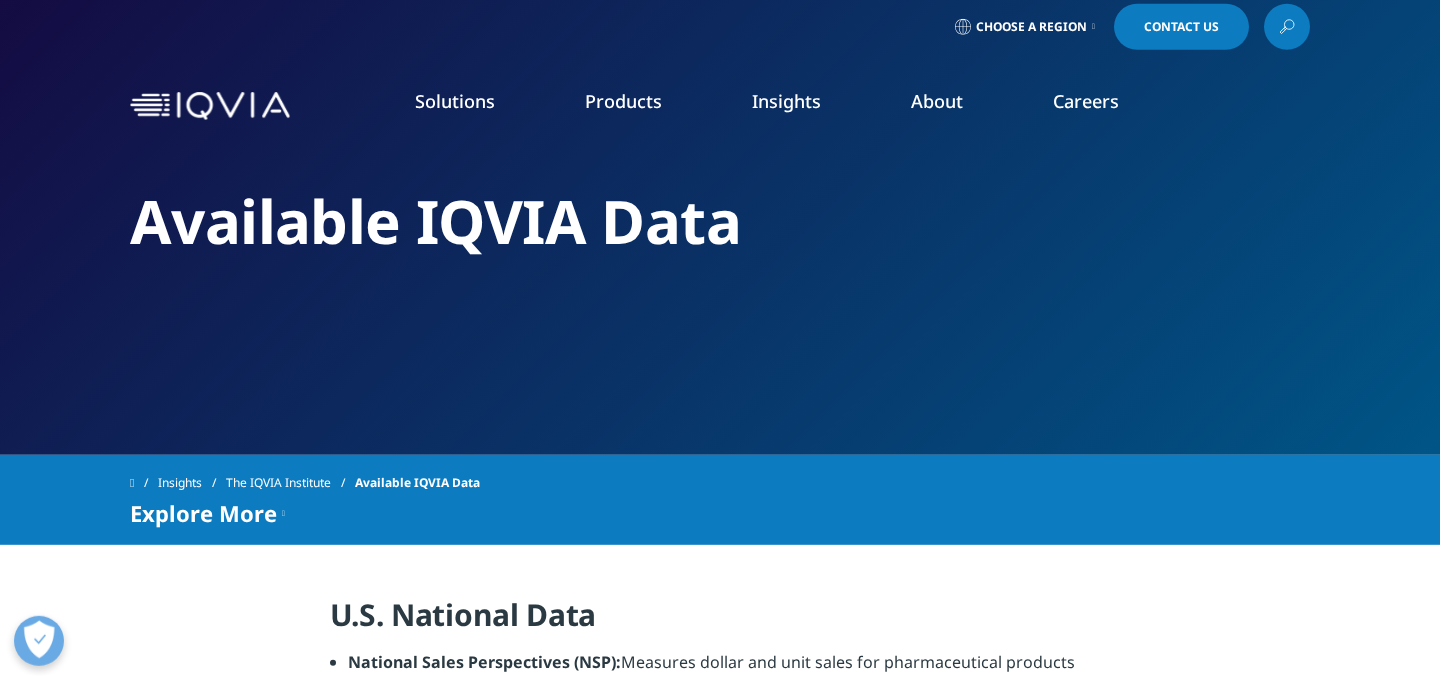 scroll, scrollTop: 0, scrollLeft: 0, axis: both 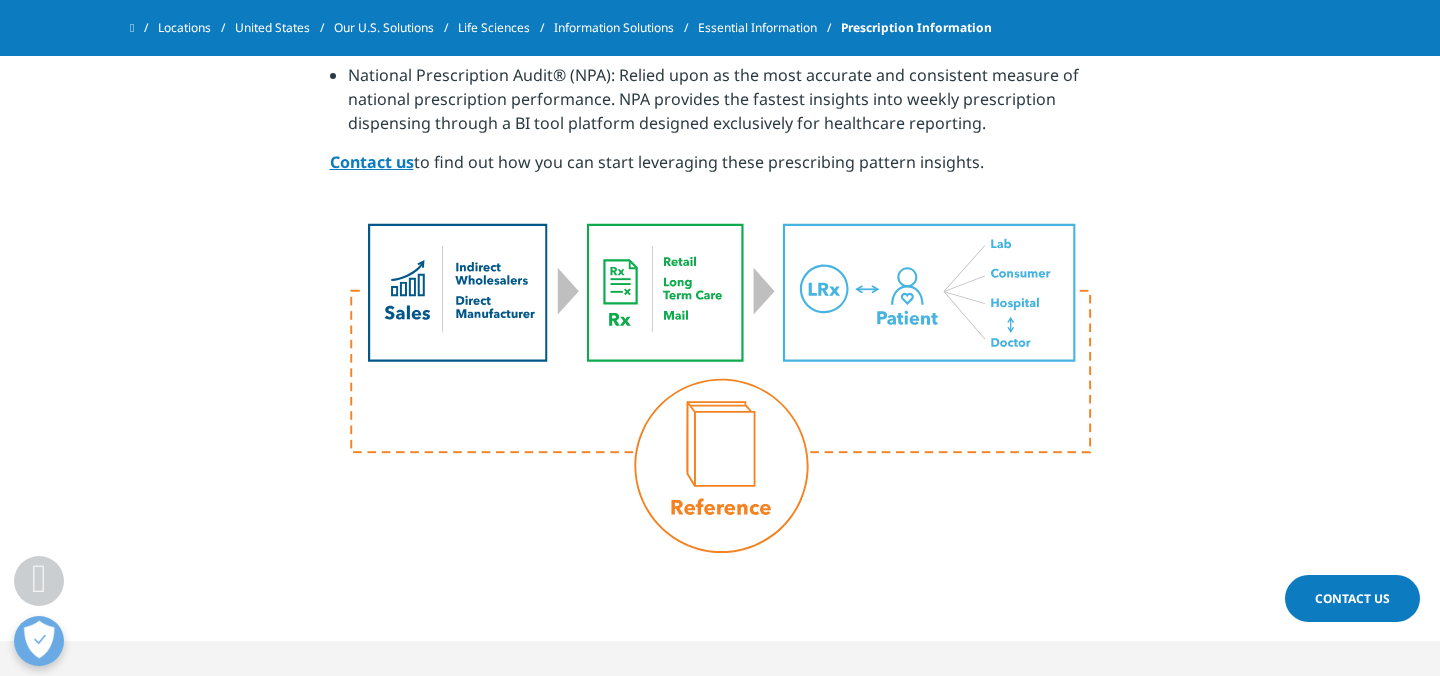 click at bounding box center [720, 388] 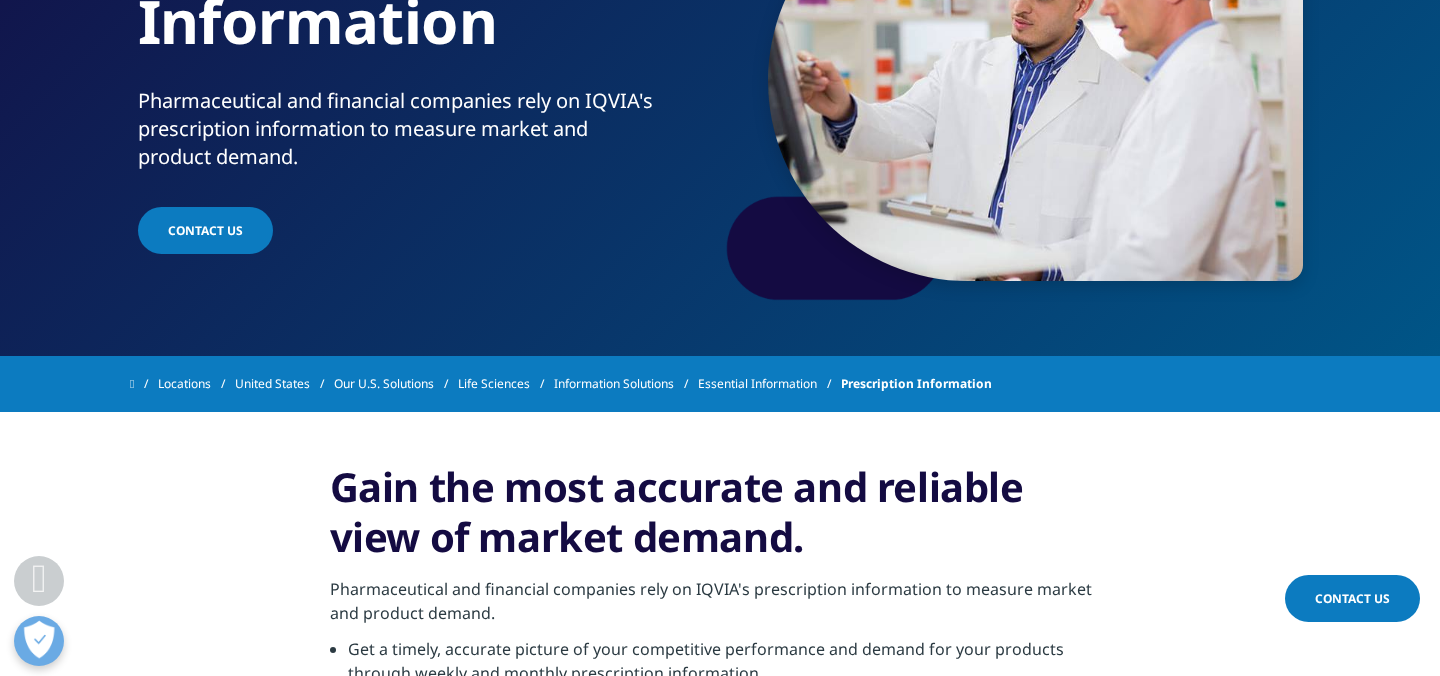 scroll, scrollTop: 0, scrollLeft: 0, axis: both 